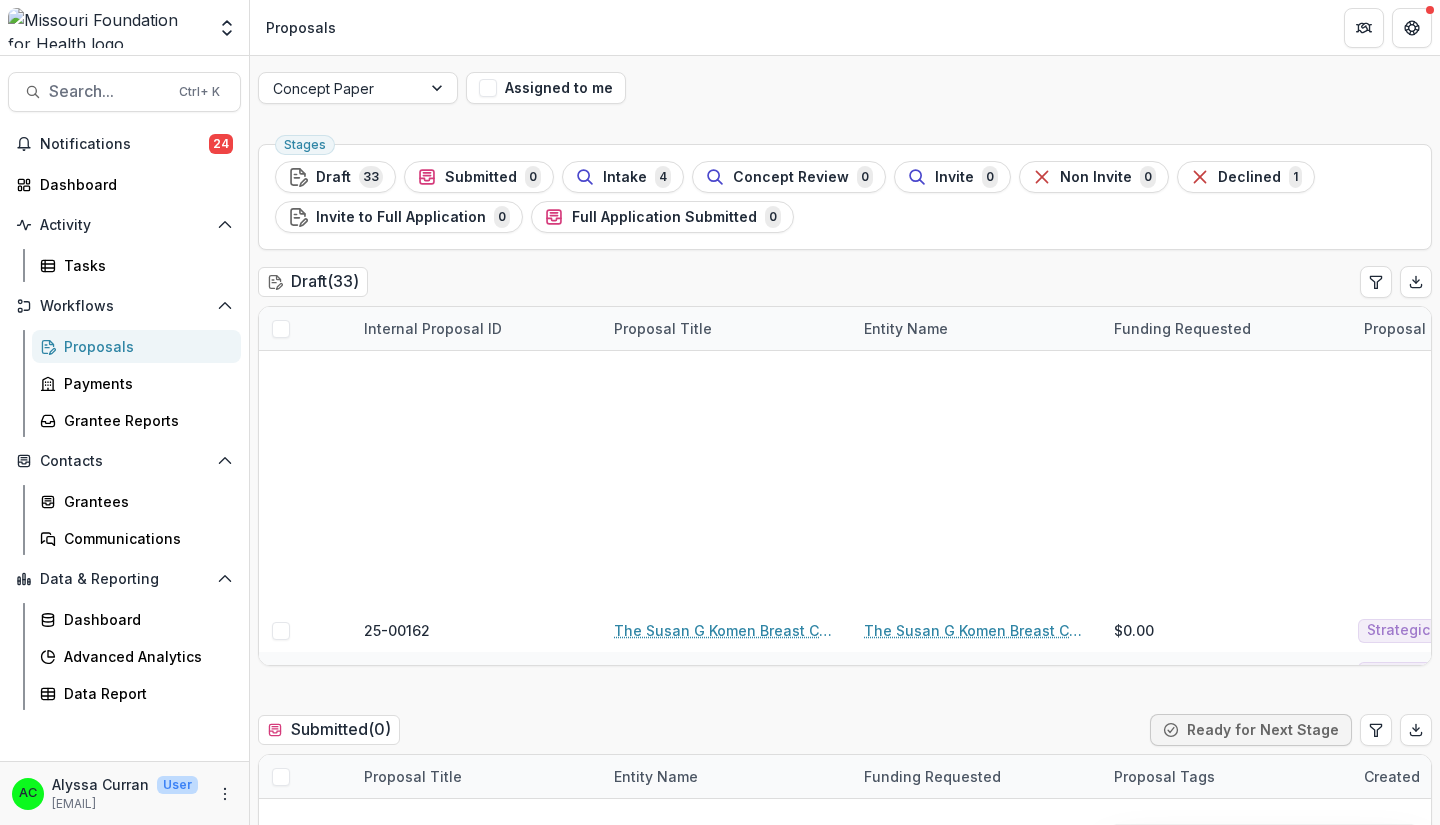 scroll, scrollTop: 0, scrollLeft: 0, axis: both 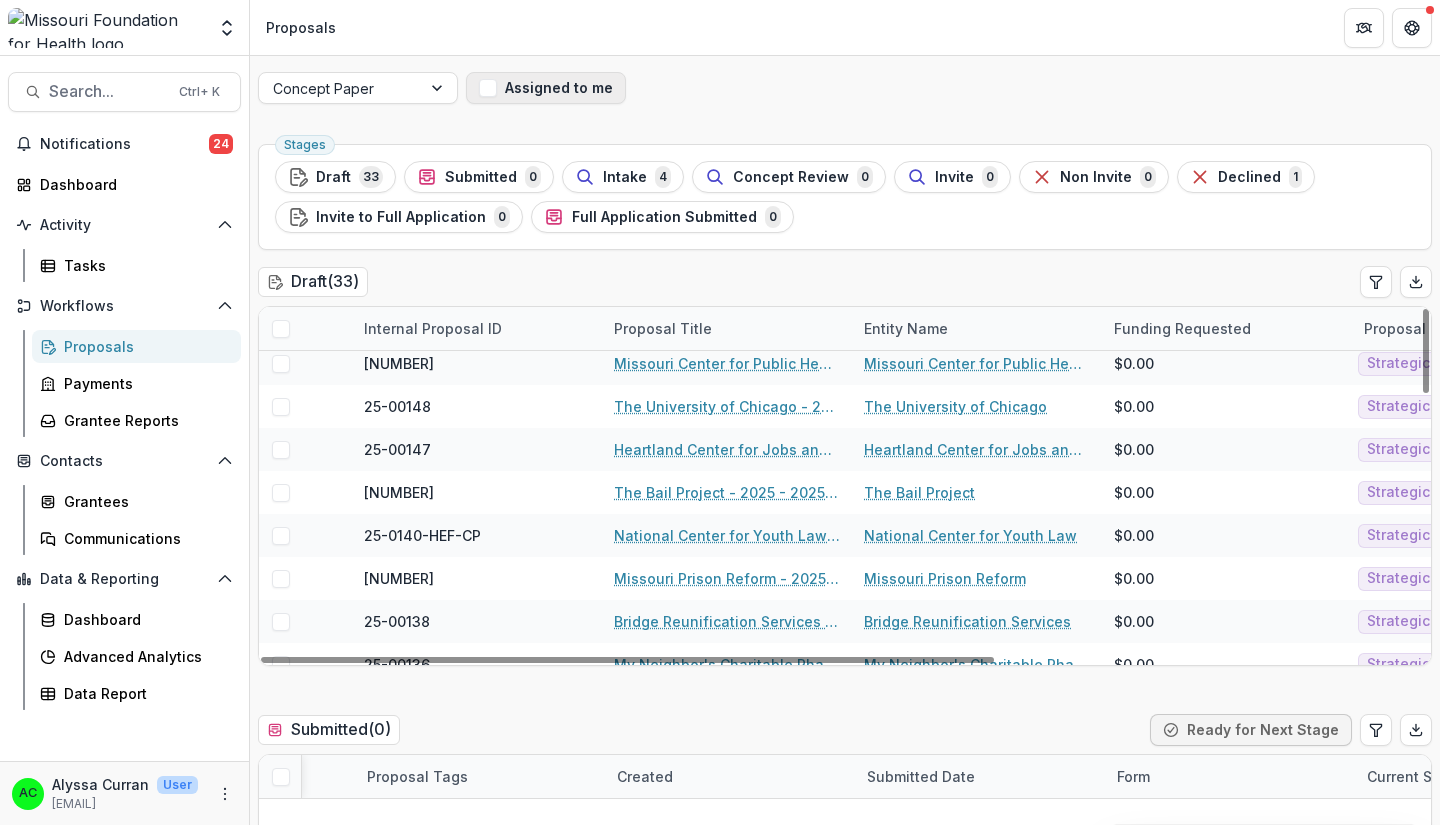 click on "Assigned to me" at bounding box center (546, 88) 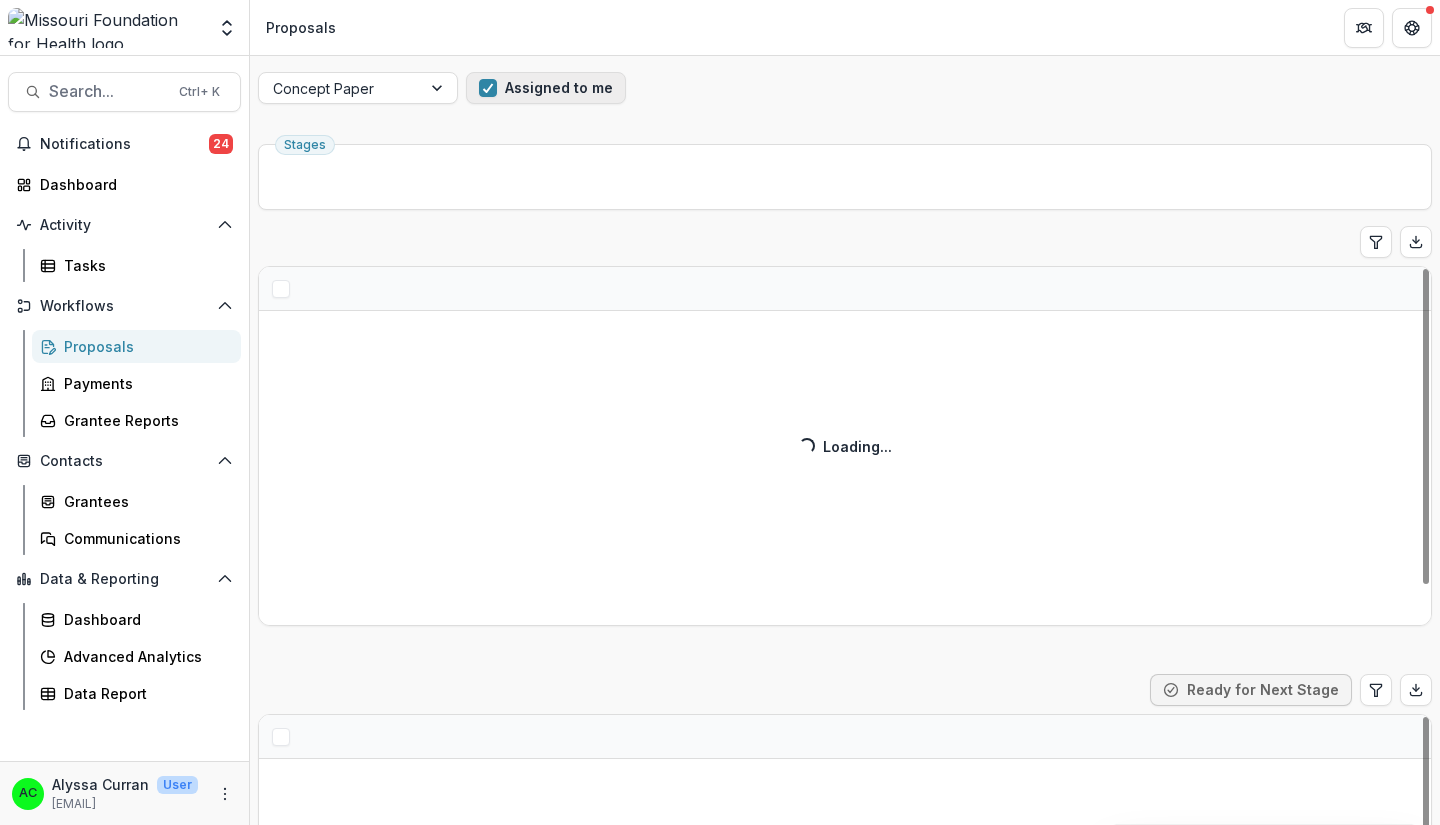 scroll, scrollTop: 44, scrollLeft: 0, axis: vertical 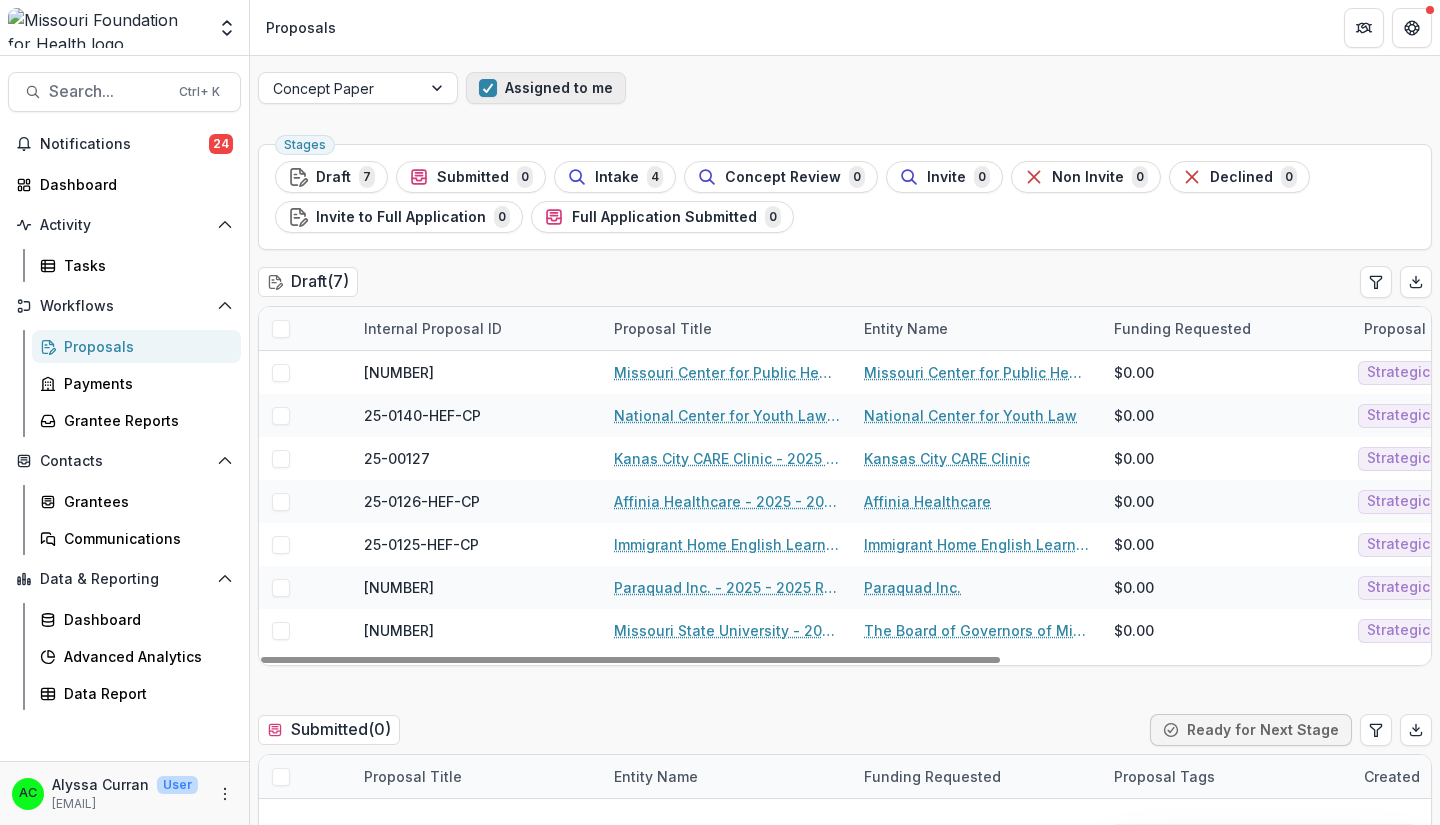 click on "Assigned to me" at bounding box center [546, 88] 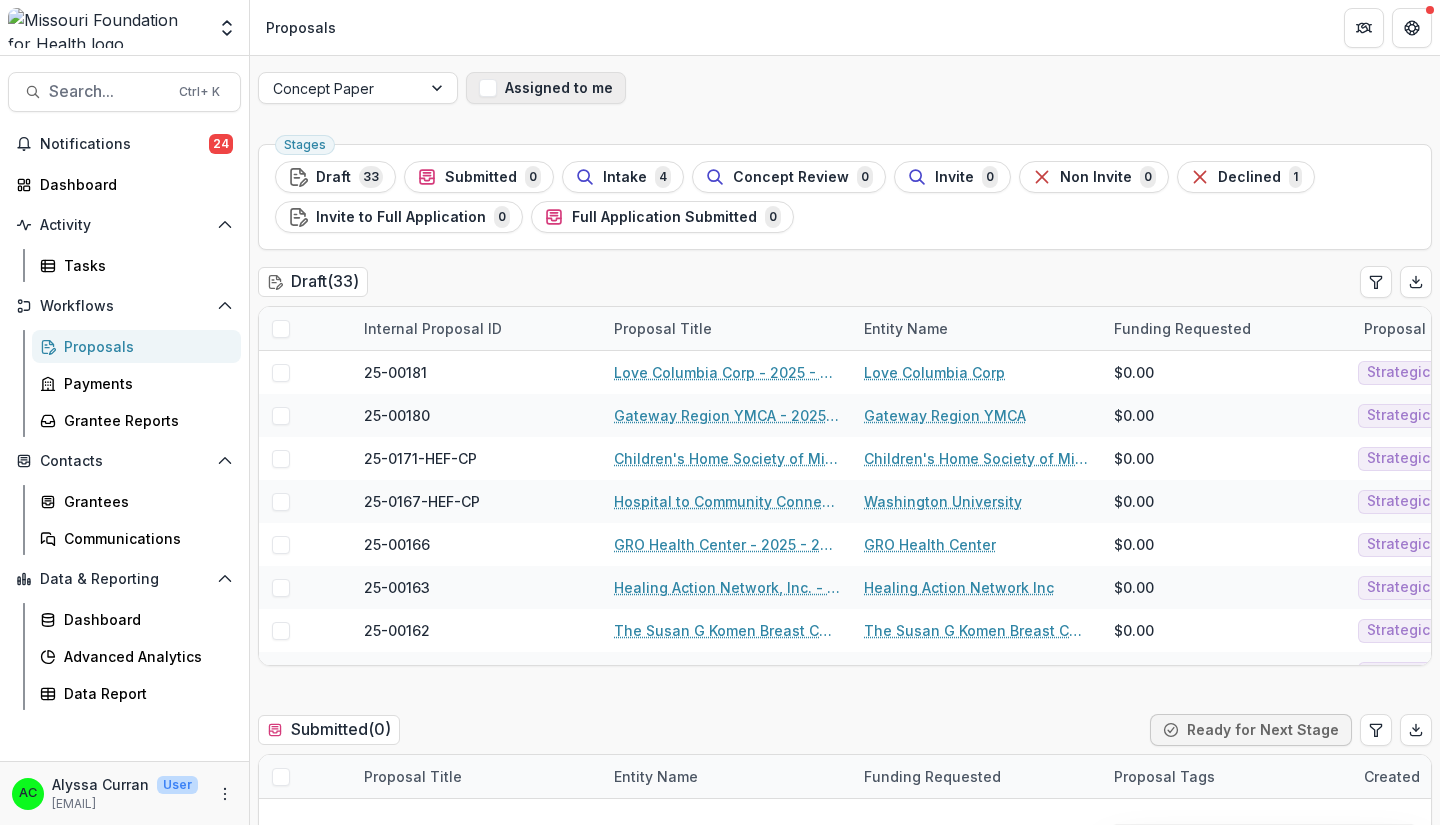 click on "Assigned to me" at bounding box center [546, 88] 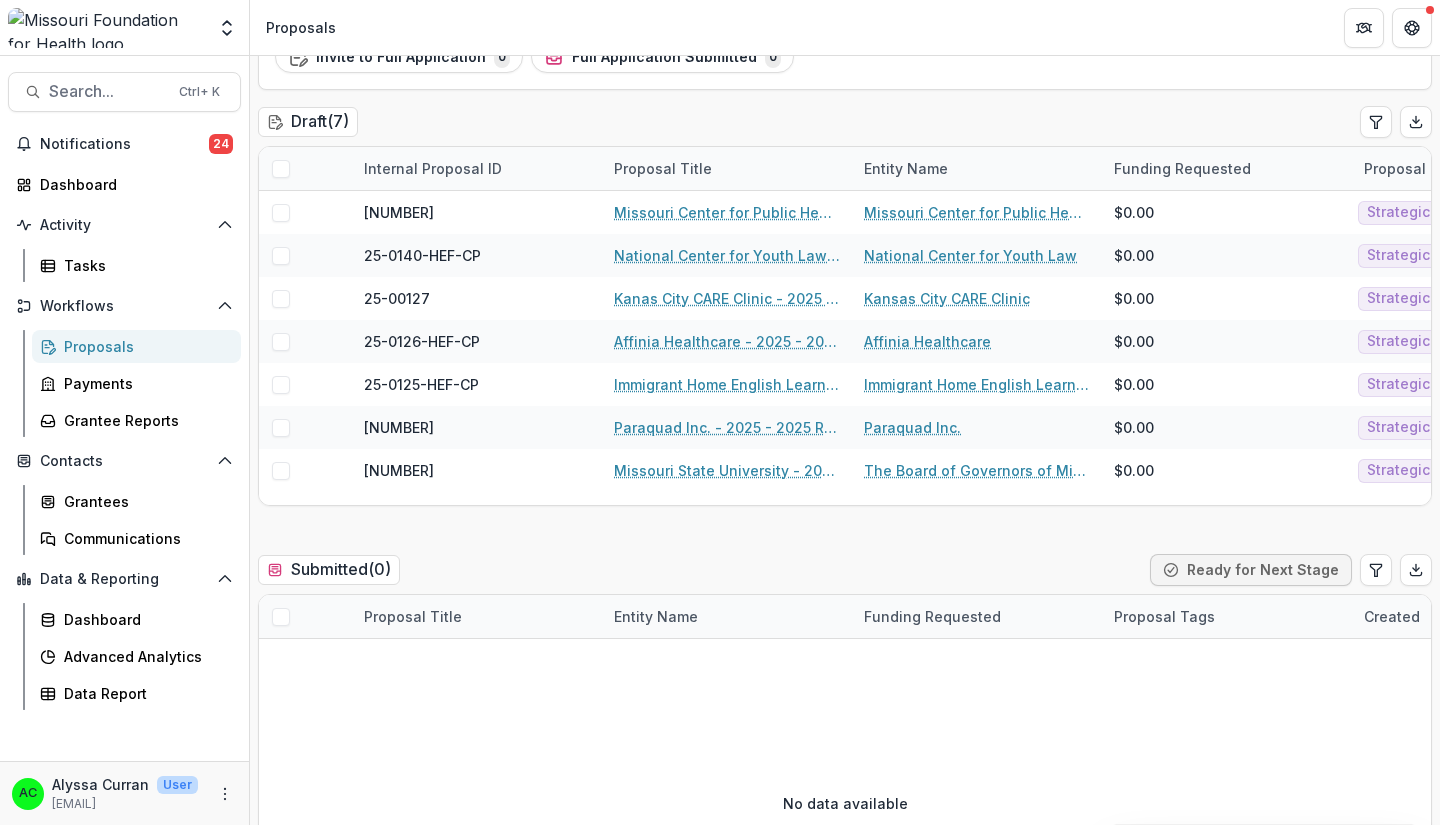 scroll, scrollTop: 0, scrollLeft: 0, axis: both 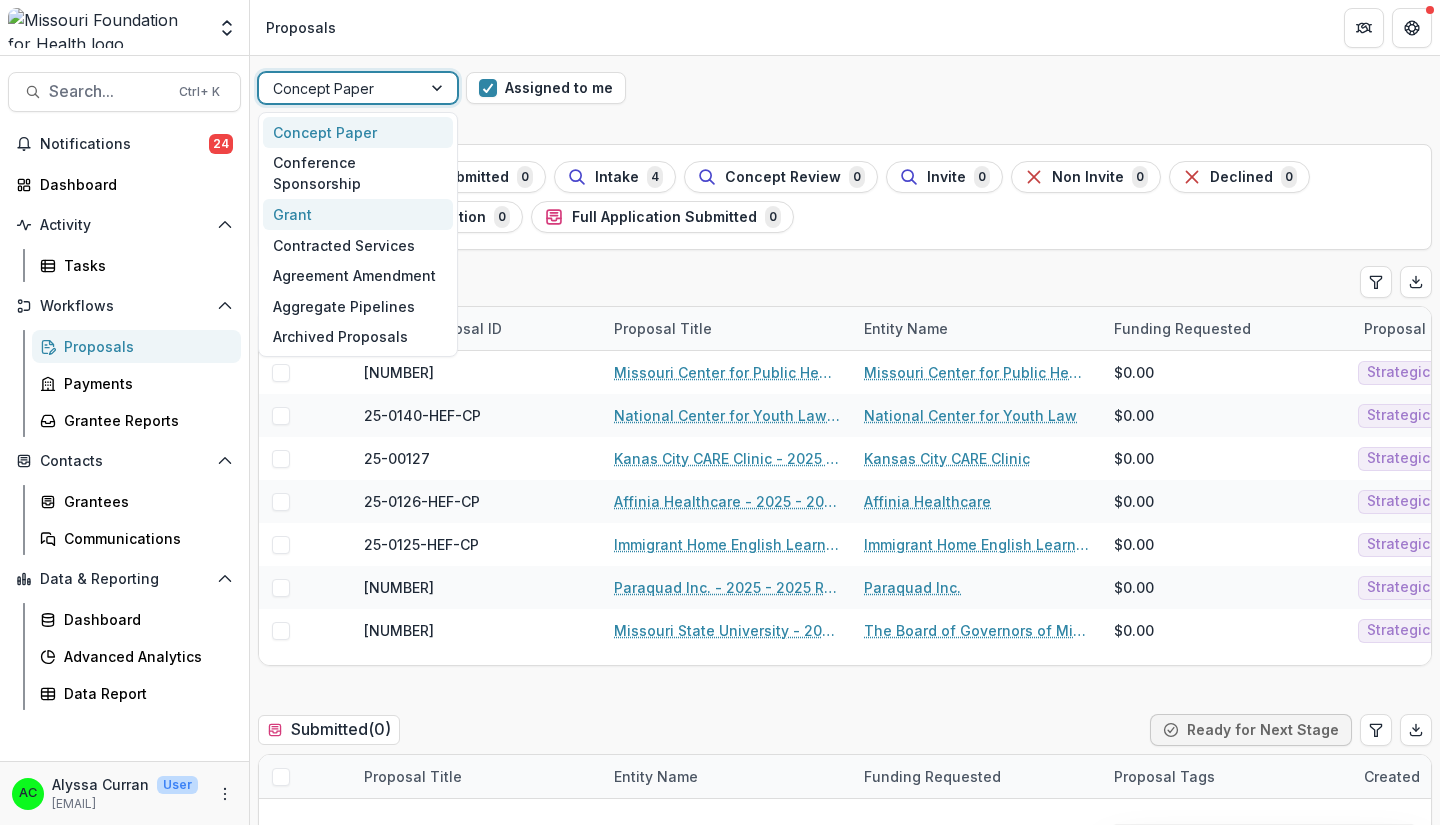 click on "Grant" at bounding box center [358, 214] 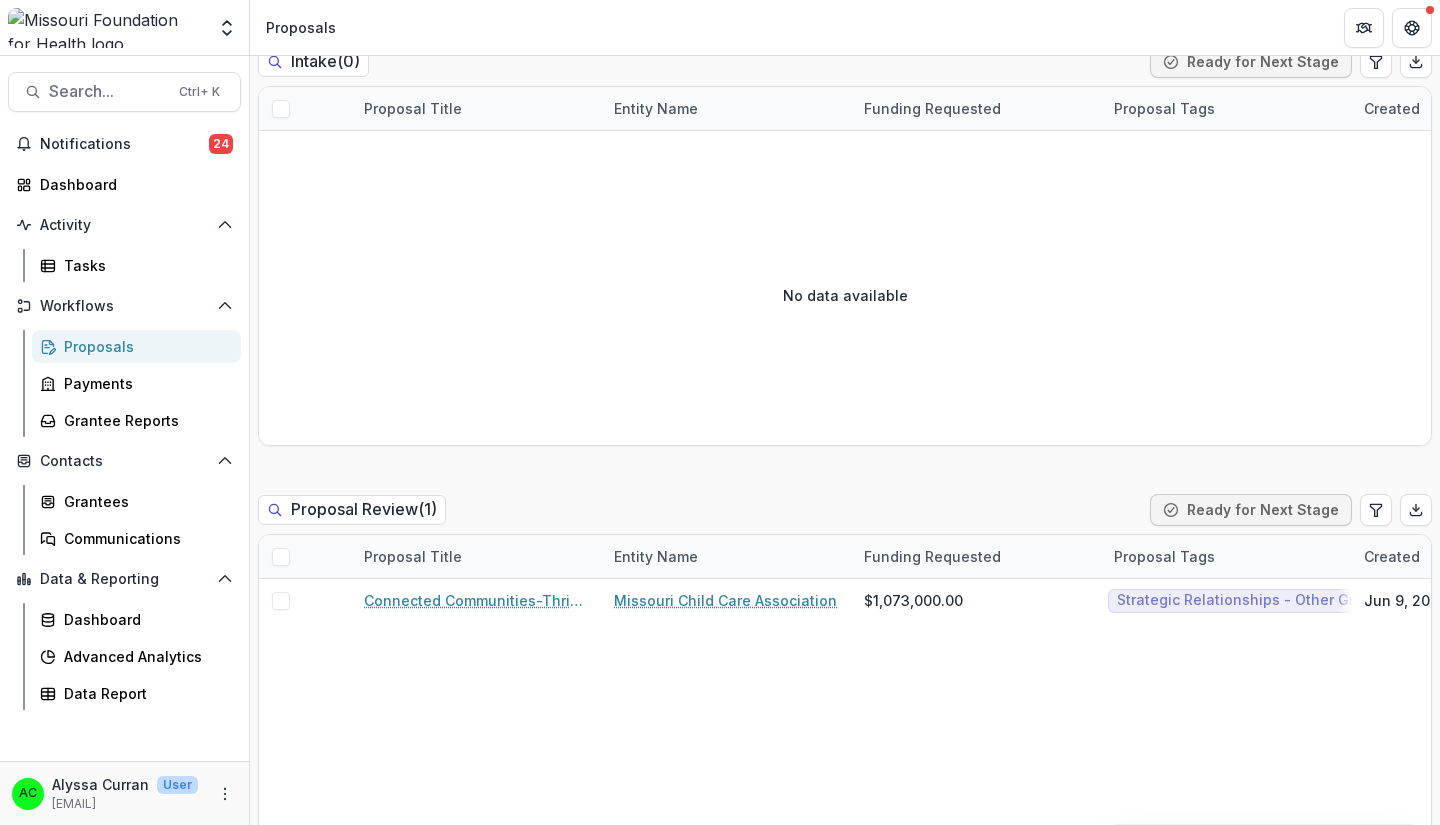 scroll, scrollTop: 1163, scrollLeft: 0, axis: vertical 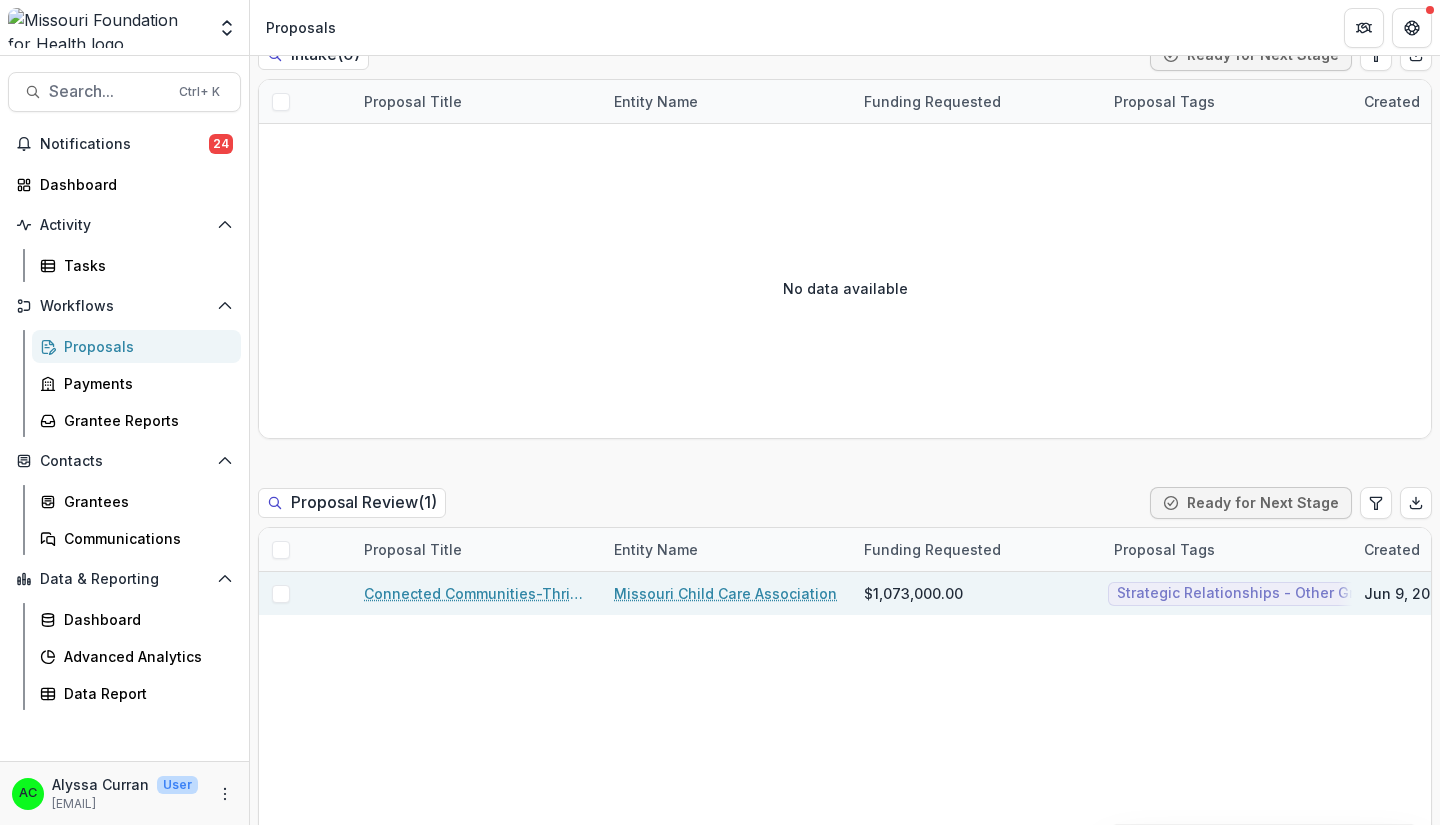click on "Connected Communities-Thriving Families" at bounding box center (477, 593) 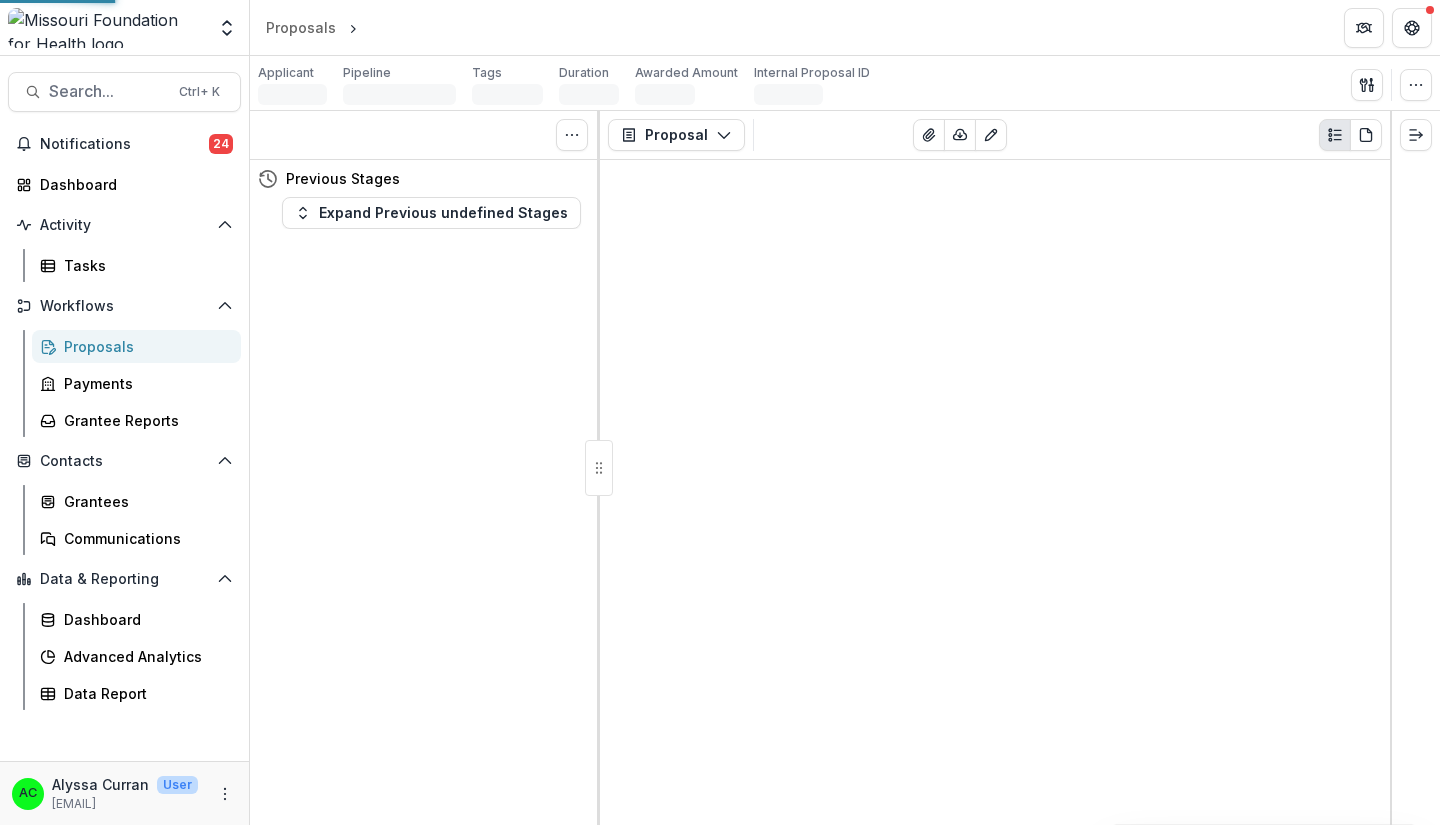 scroll, scrollTop: 0, scrollLeft: 0, axis: both 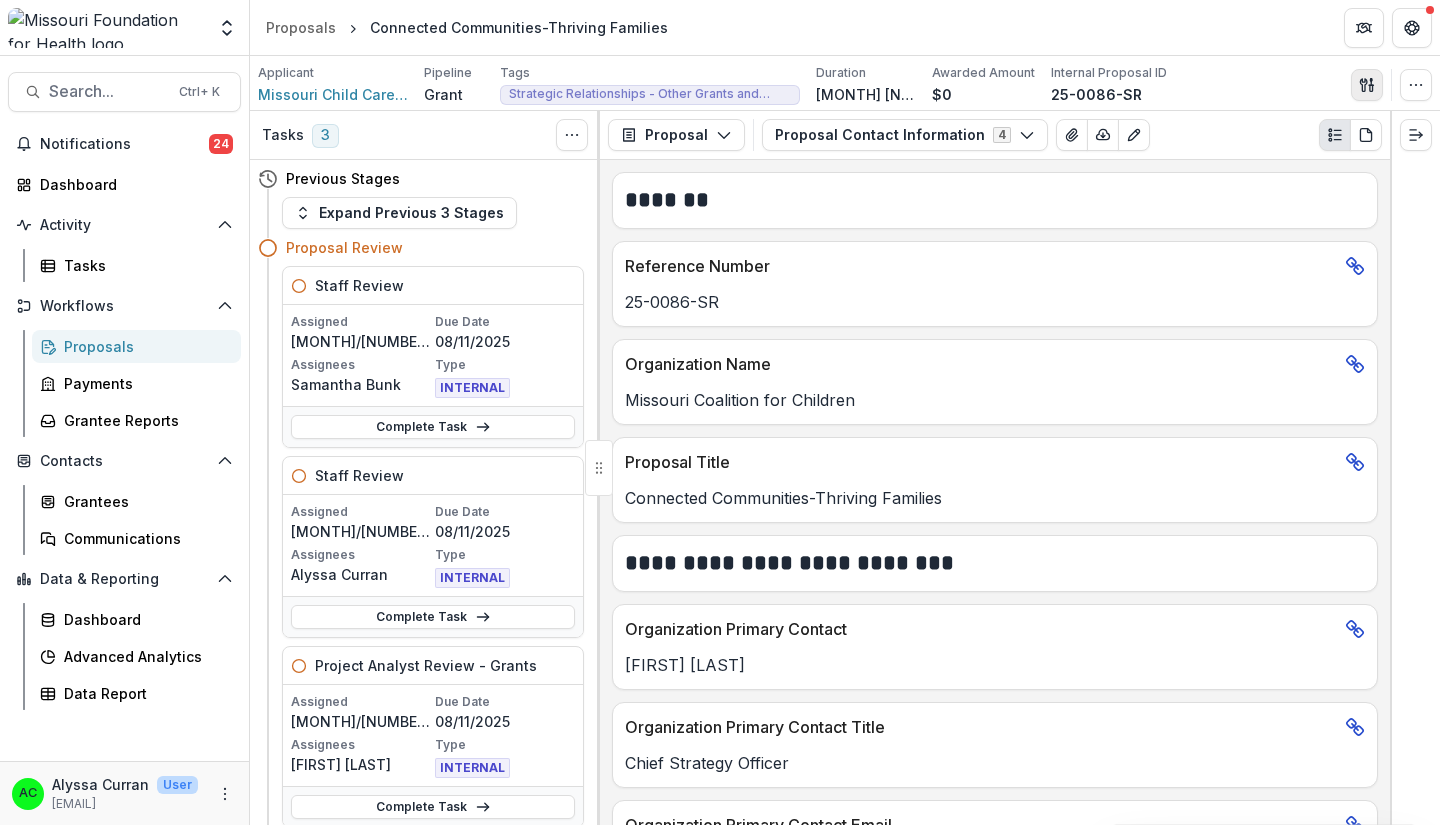 click 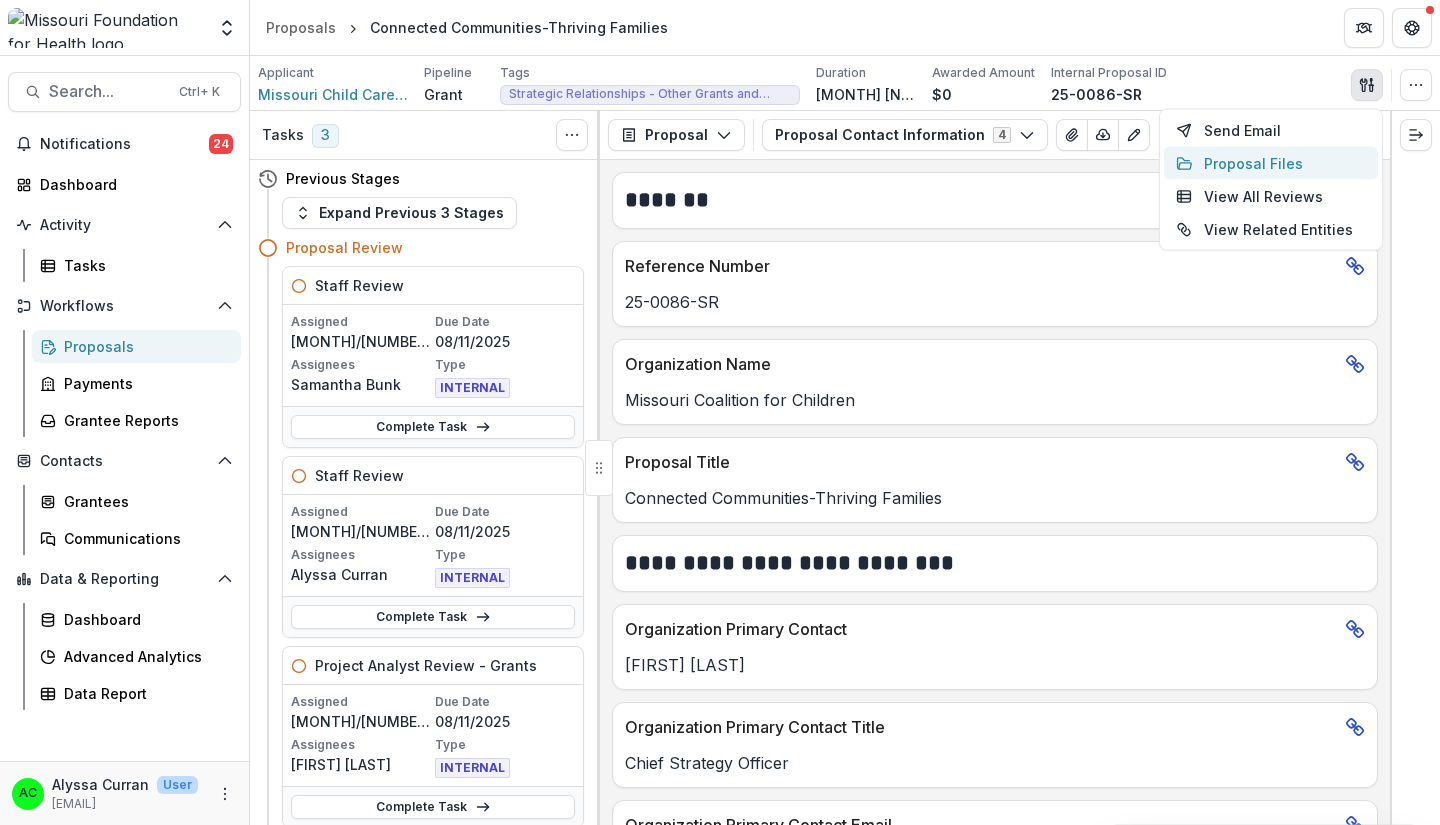 type 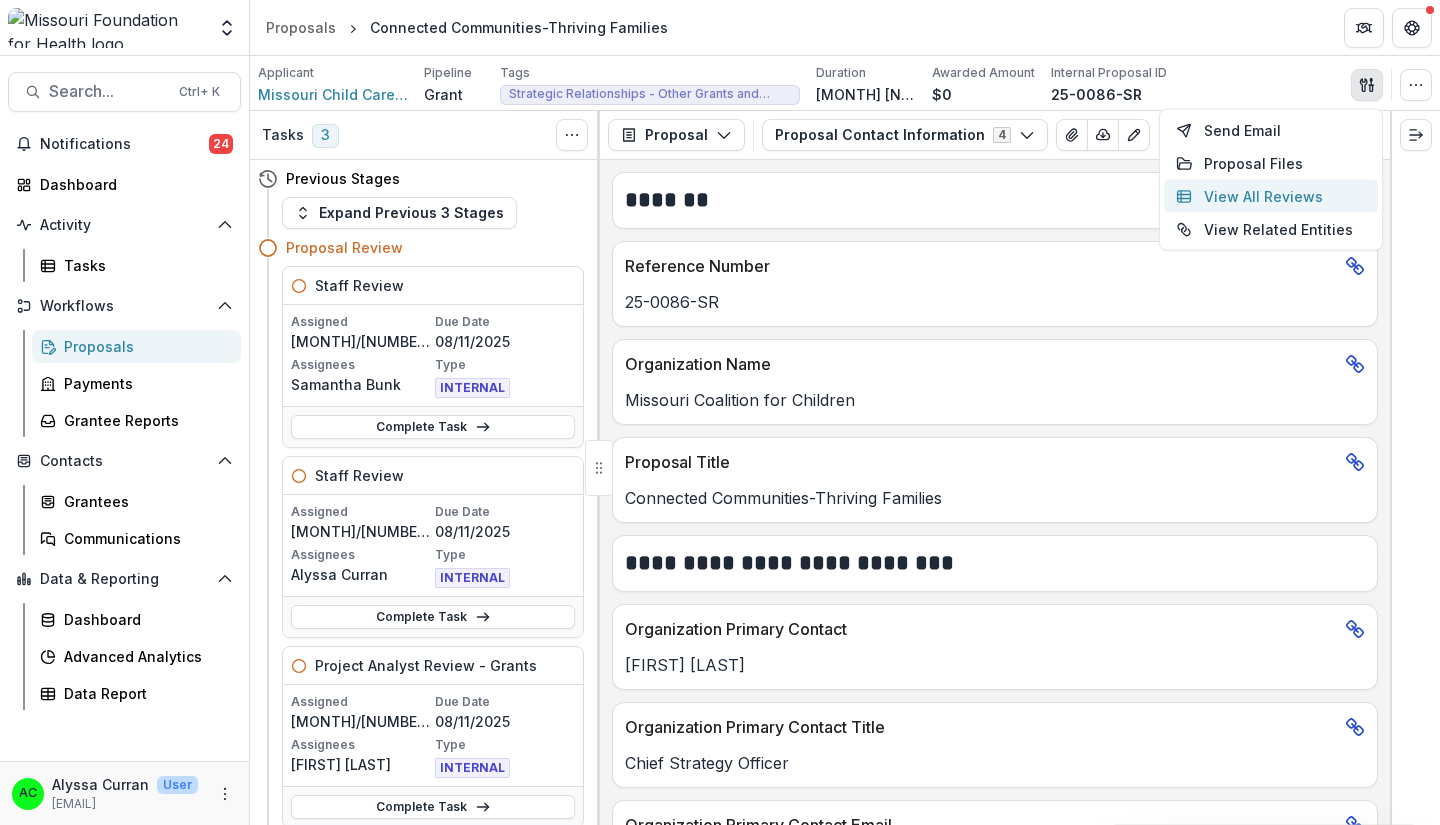 click on "View All Reviews" at bounding box center [1271, 196] 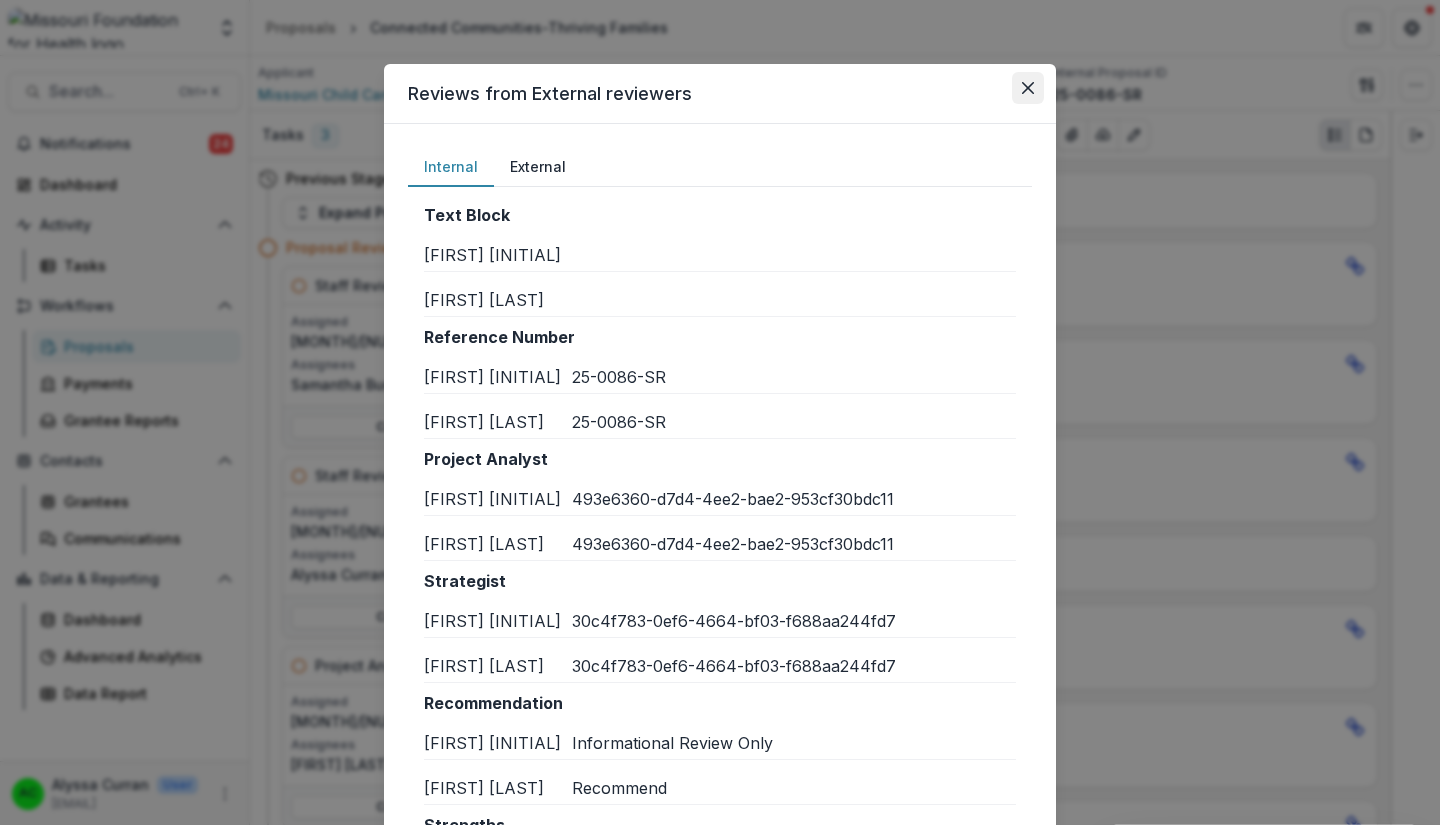 click at bounding box center (1028, 88) 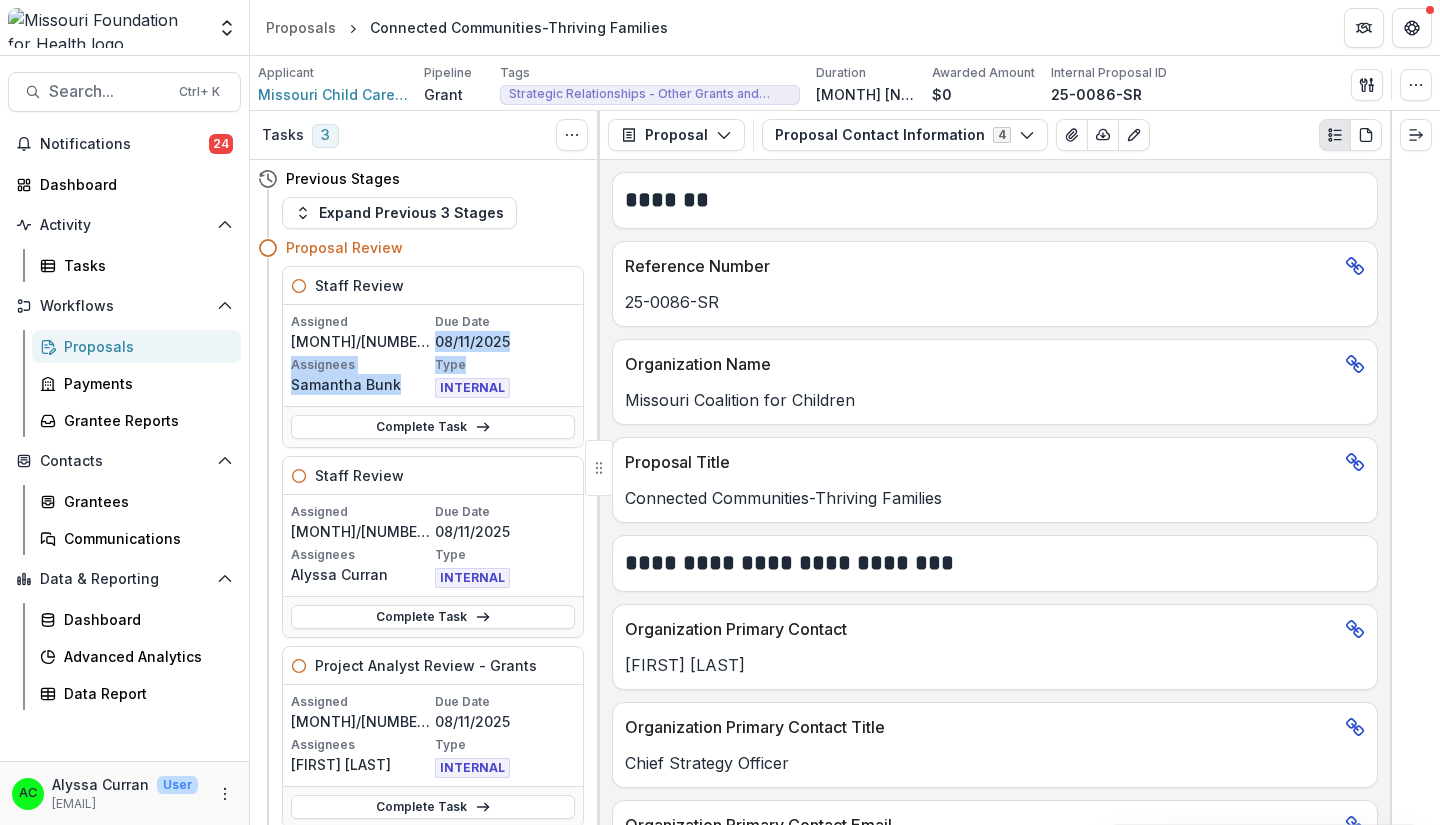 drag, startPoint x: 593, startPoint y: 315, endPoint x: 580, endPoint y: 372, distance: 58.463665 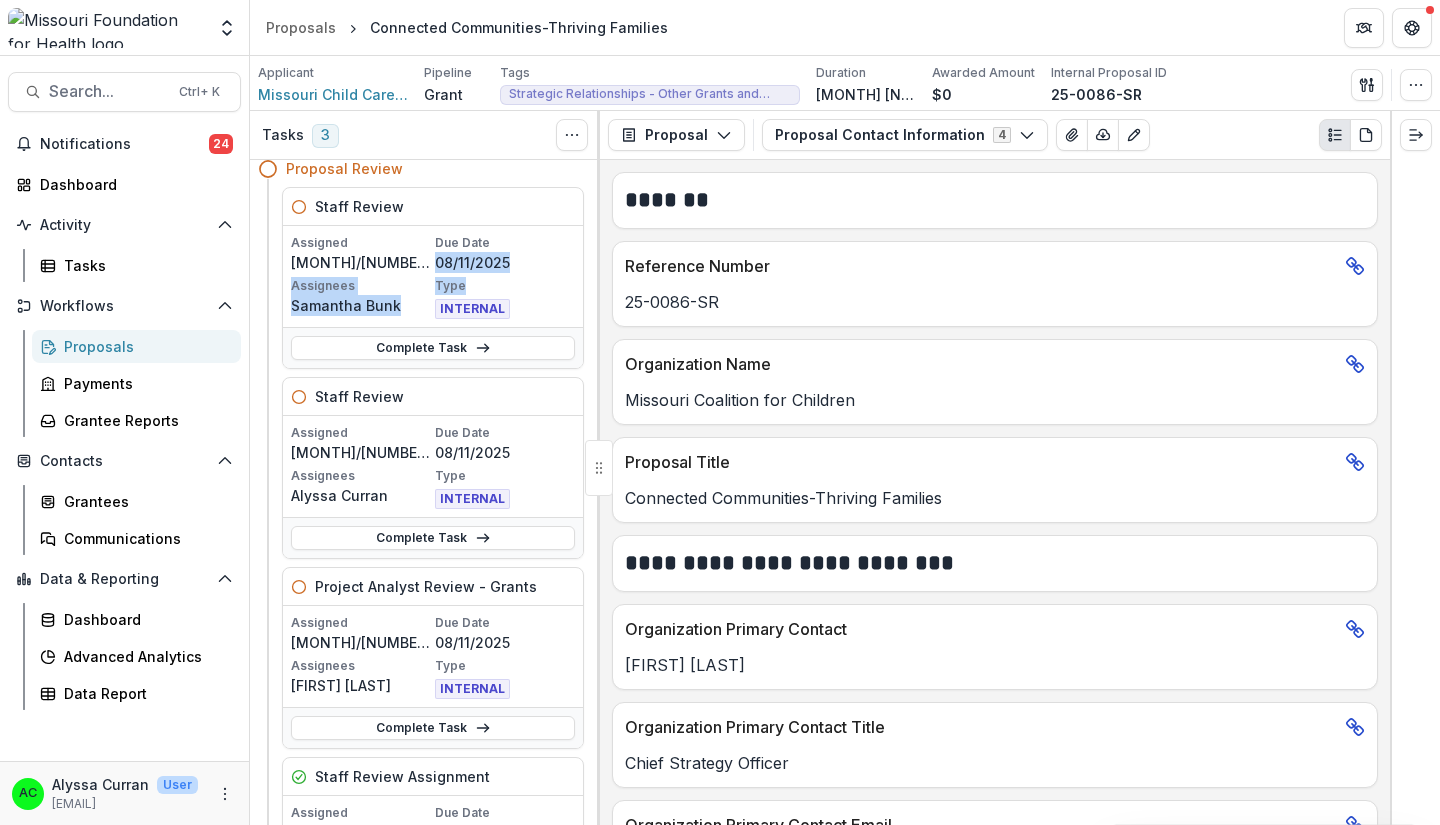 scroll, scrollTop: 0, scrollLeft: 0, axis: both 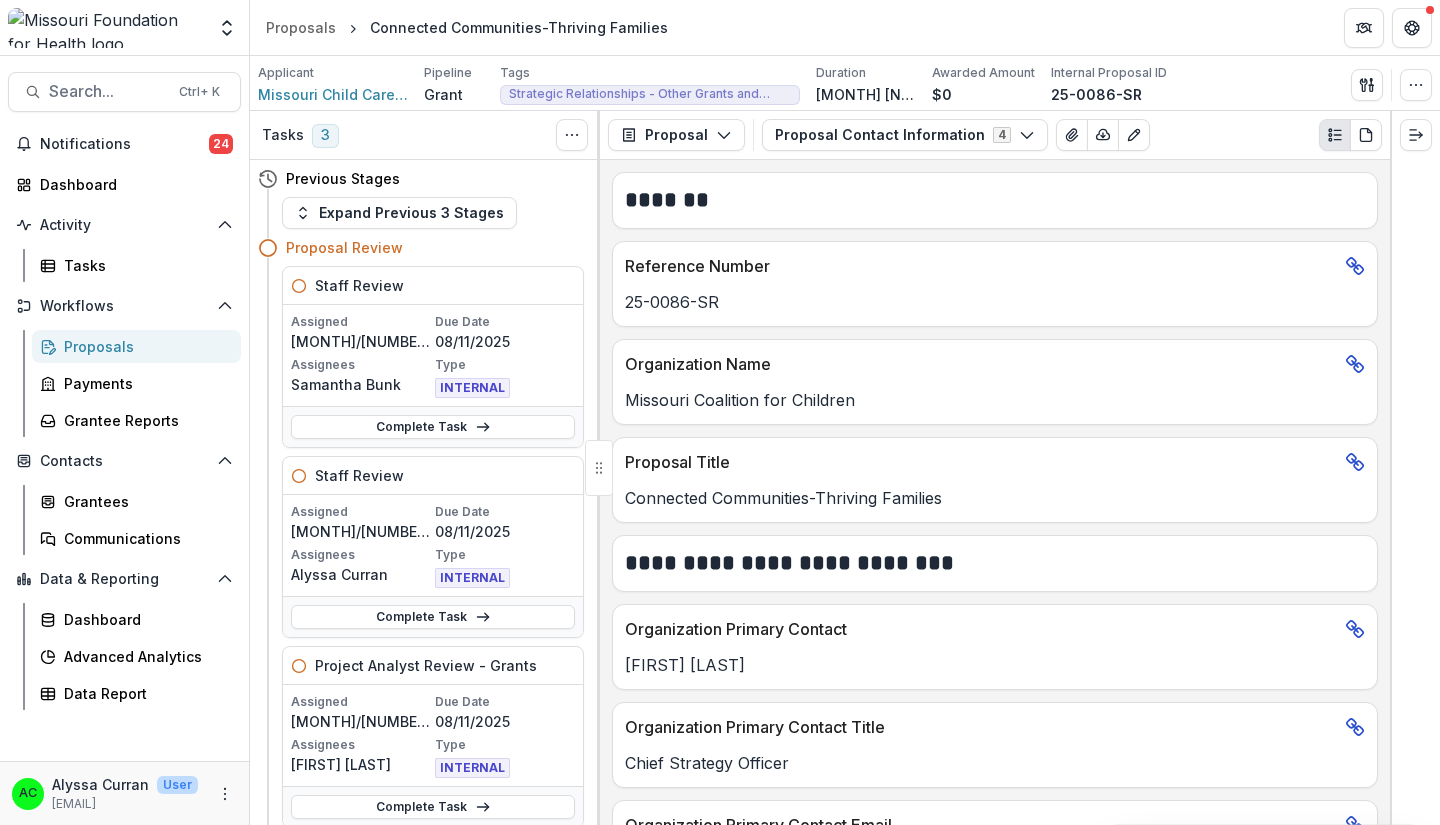 click on "Proposal Review" at bounding box center (421, 247) 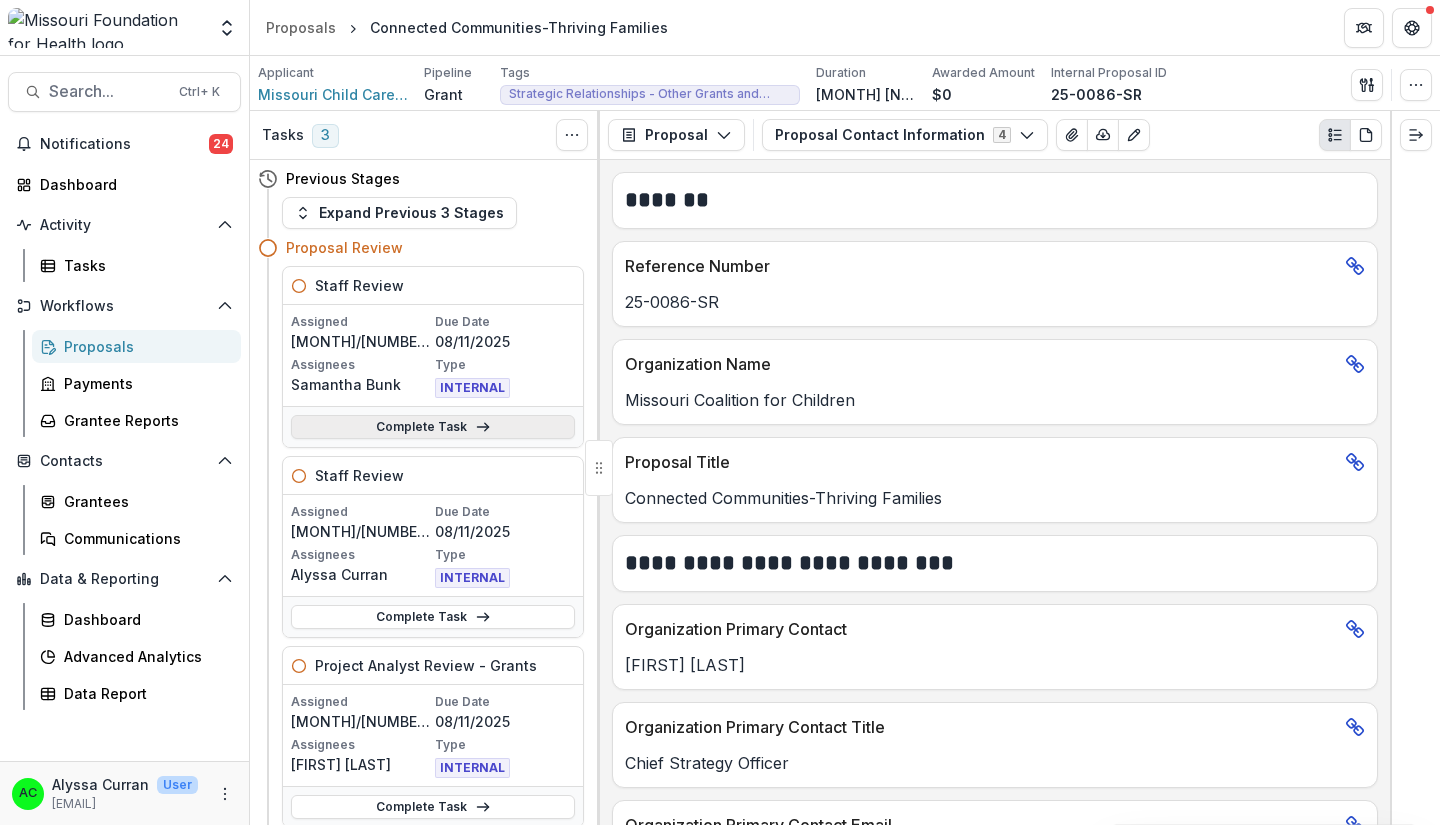 click on "Complete Task" at bounding box center (433, 427) 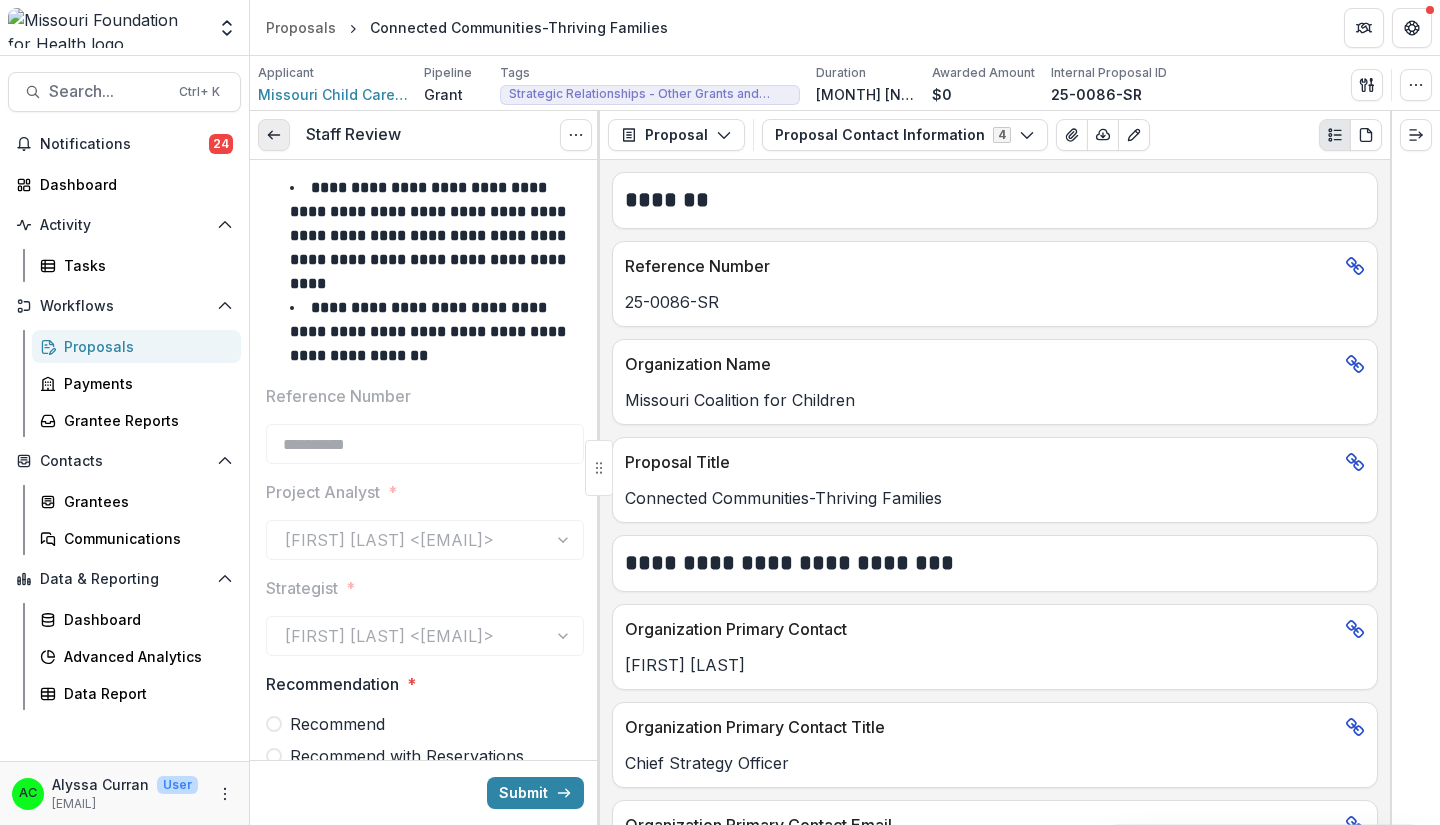 click 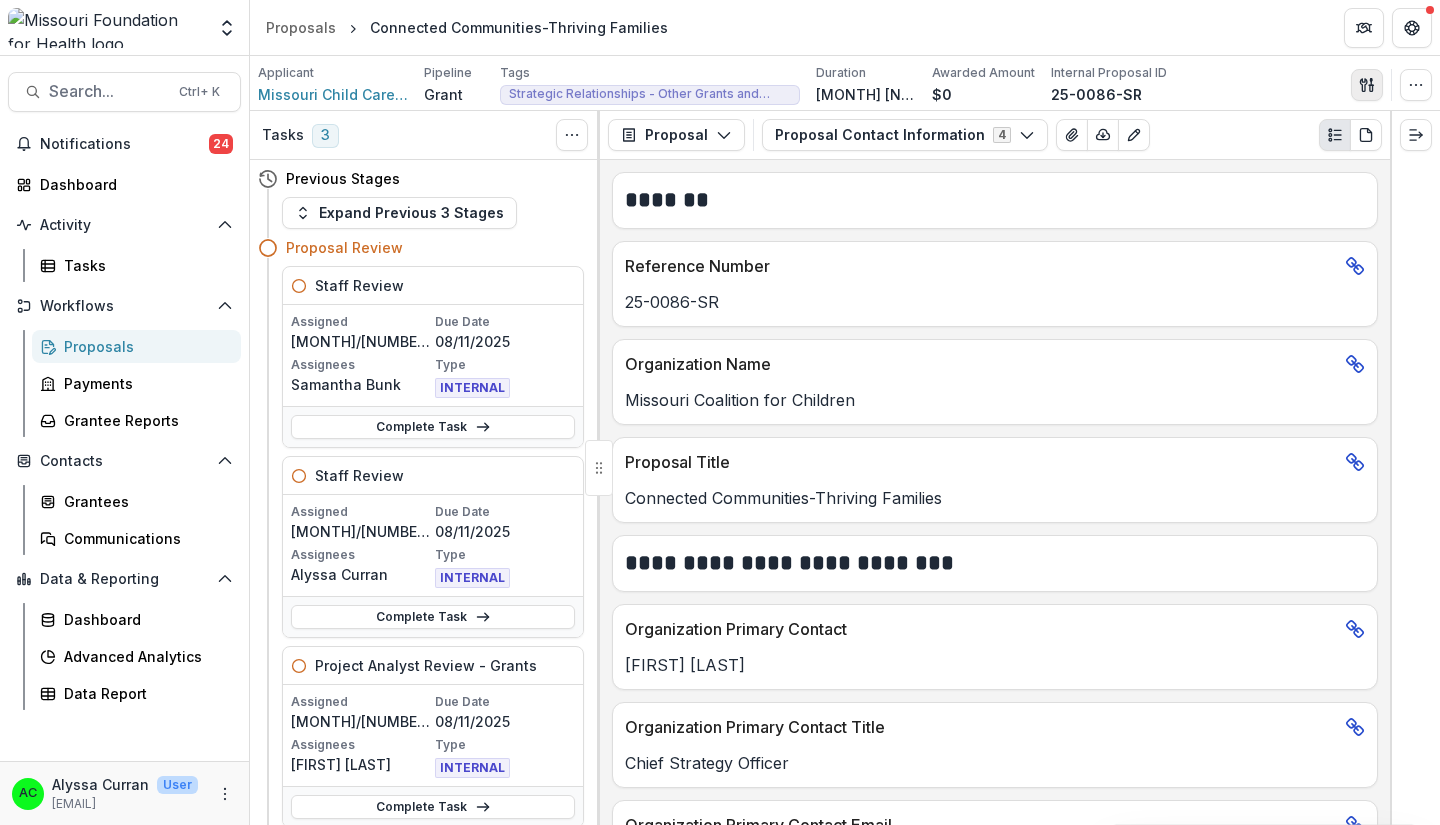 click 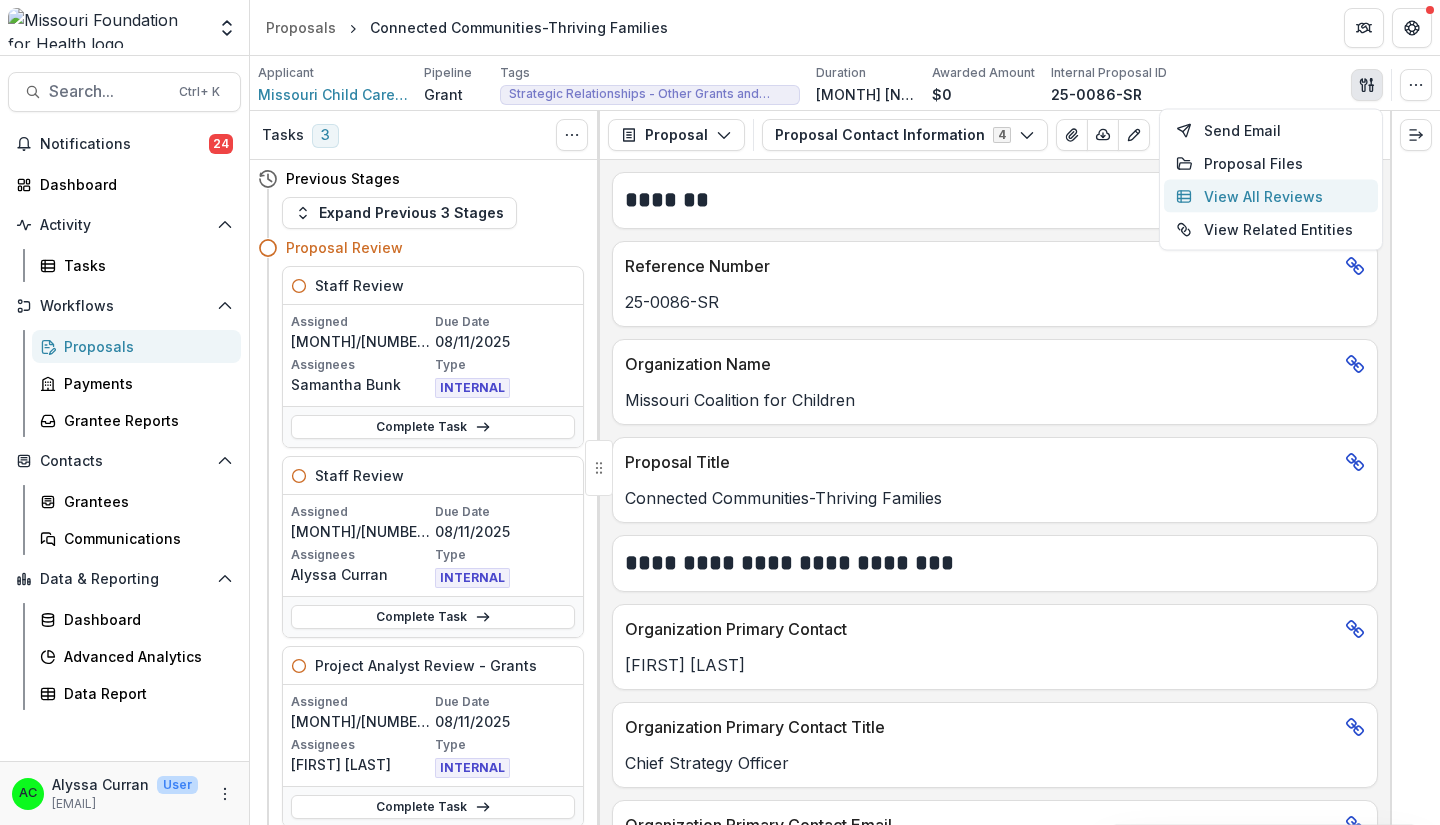 click on "View All Reviews" at bounding box center (1271, 196) 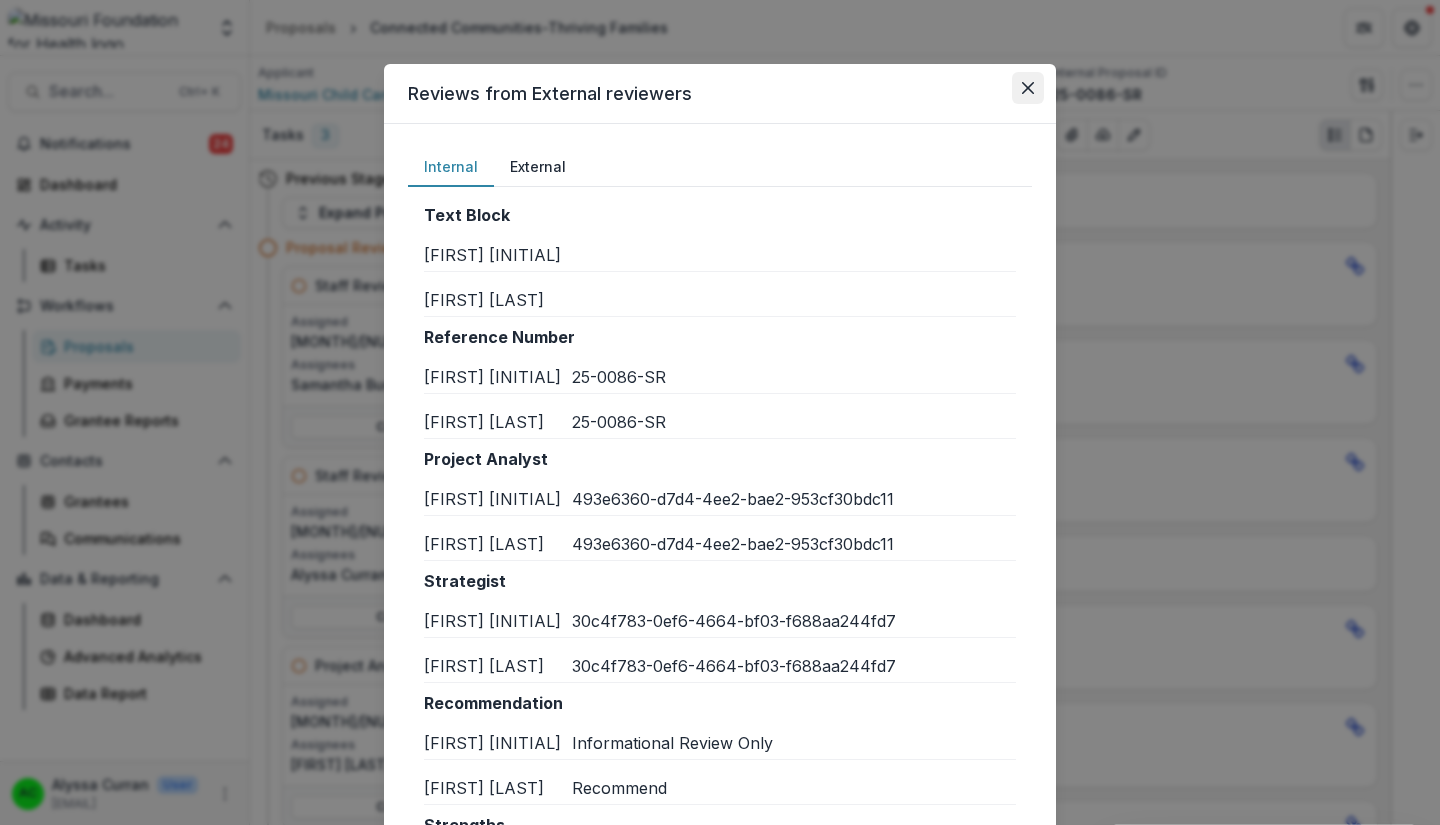 type 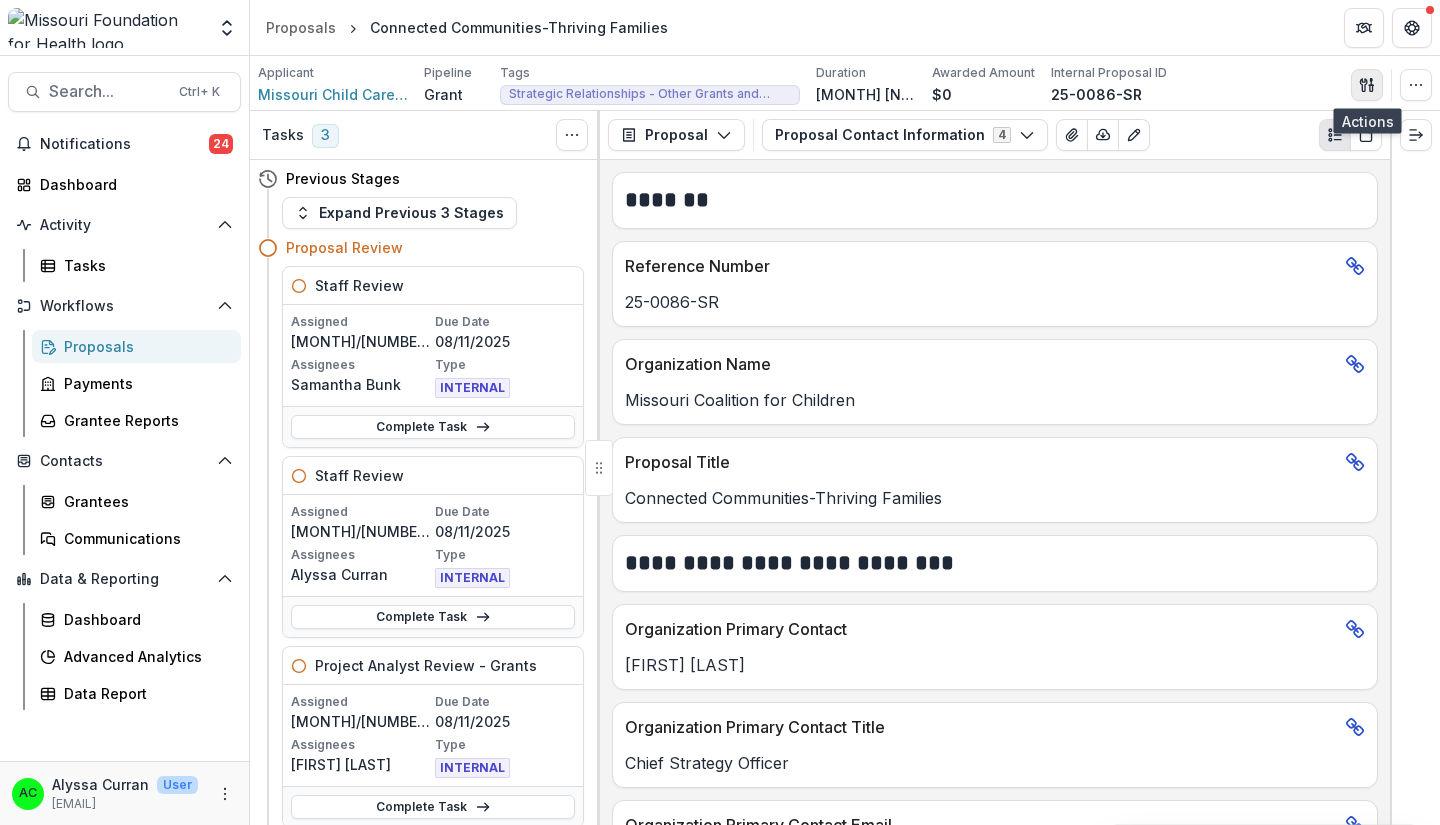 click 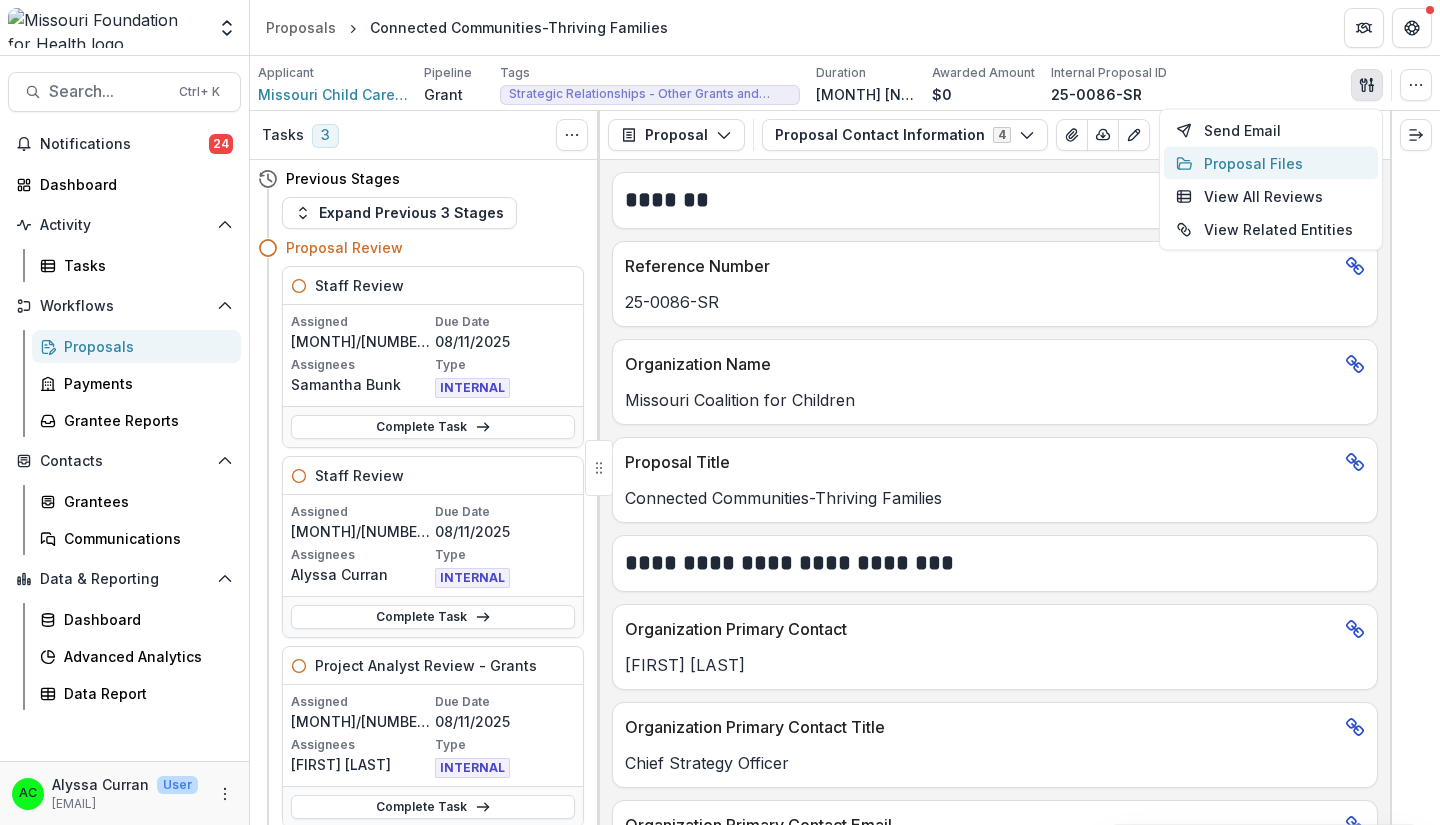 click on "Proposal Files" at bounding box center (1271, 163) 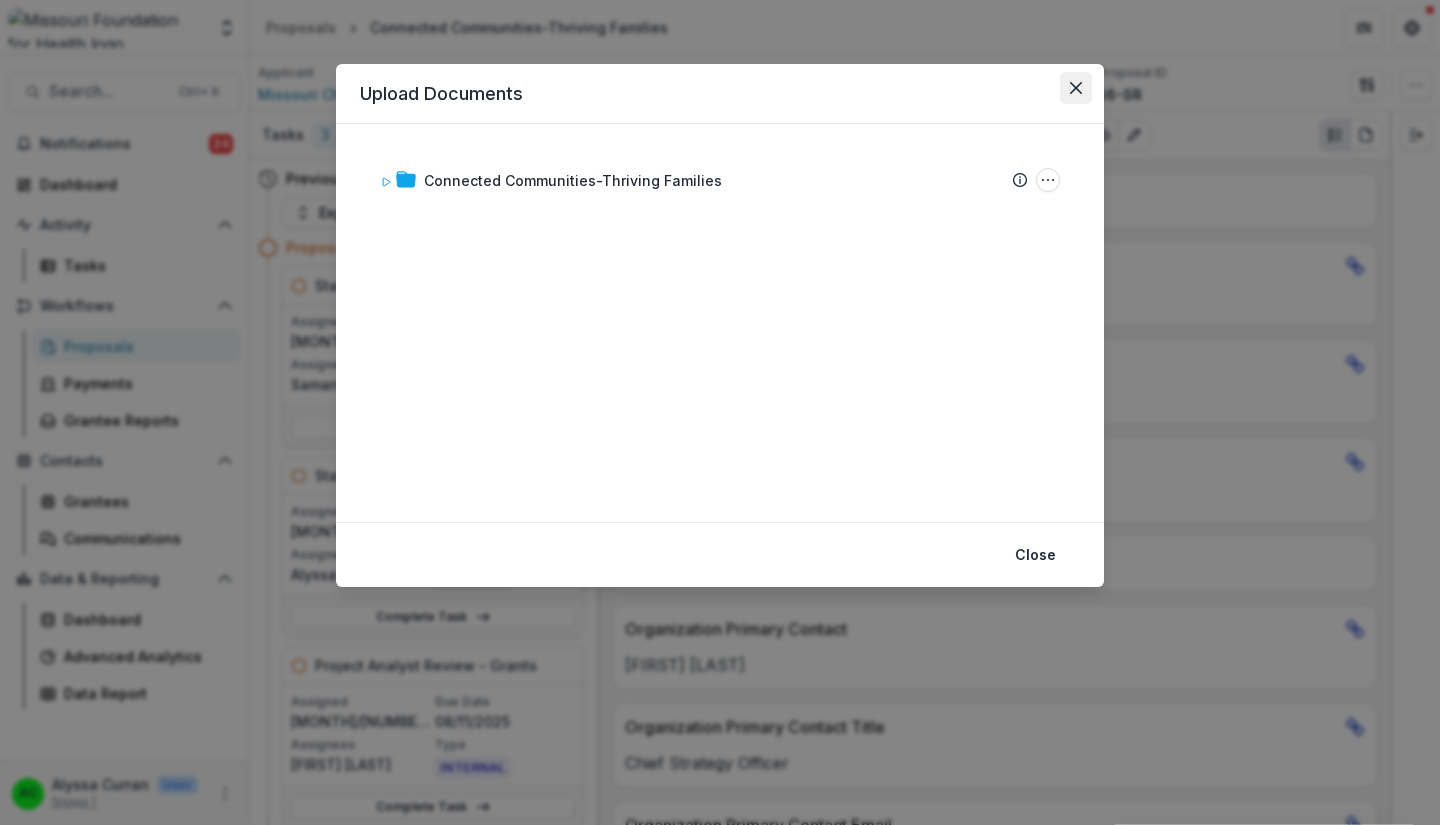 click 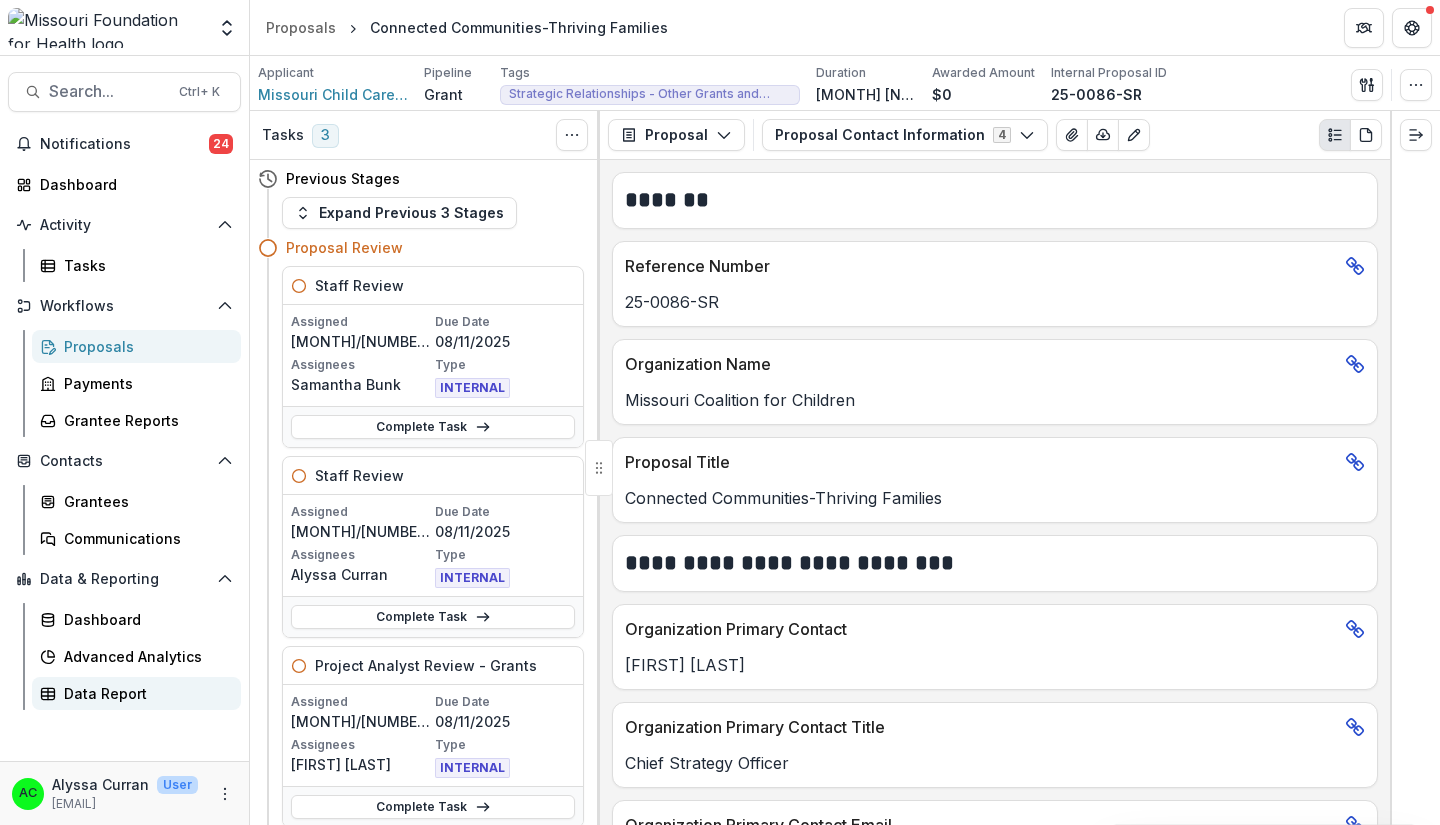 click on "Data Report" at bounding box center [144, 693] 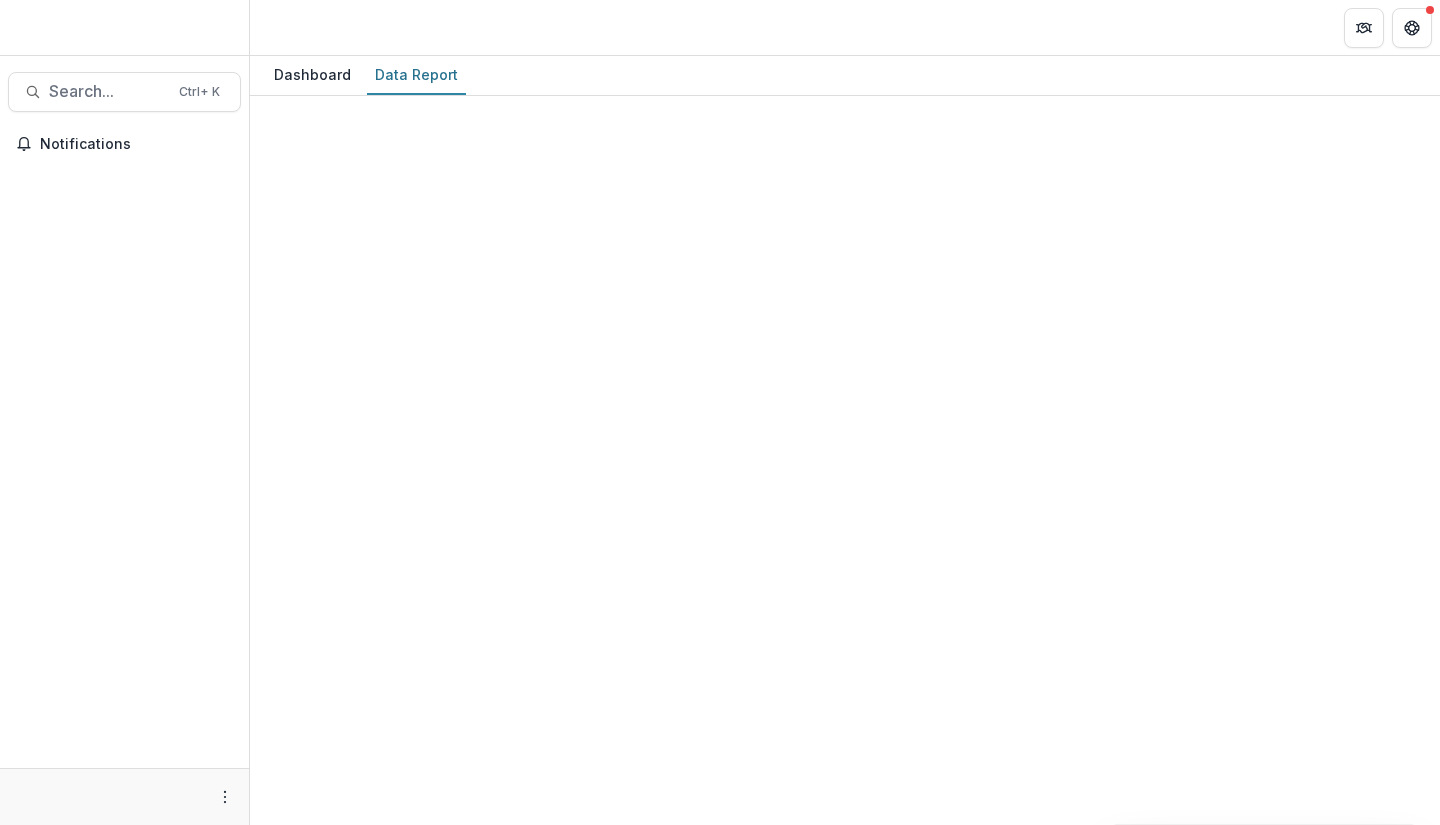 scroll, scrollTop: 0, scrollLeft: 0, axis: both 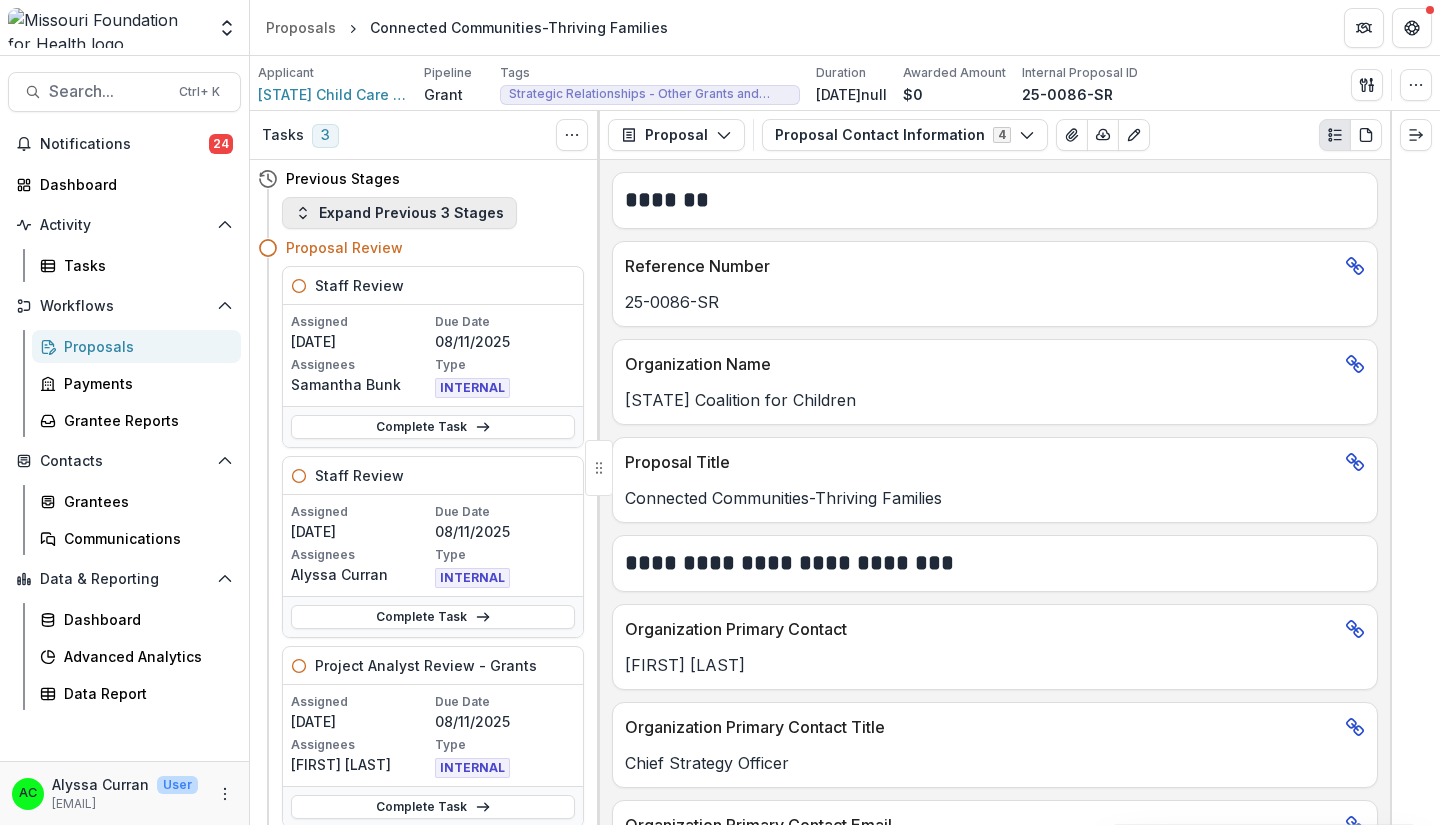 click on "Expand Previous 3 Stages" at bounding box center [399, 213] 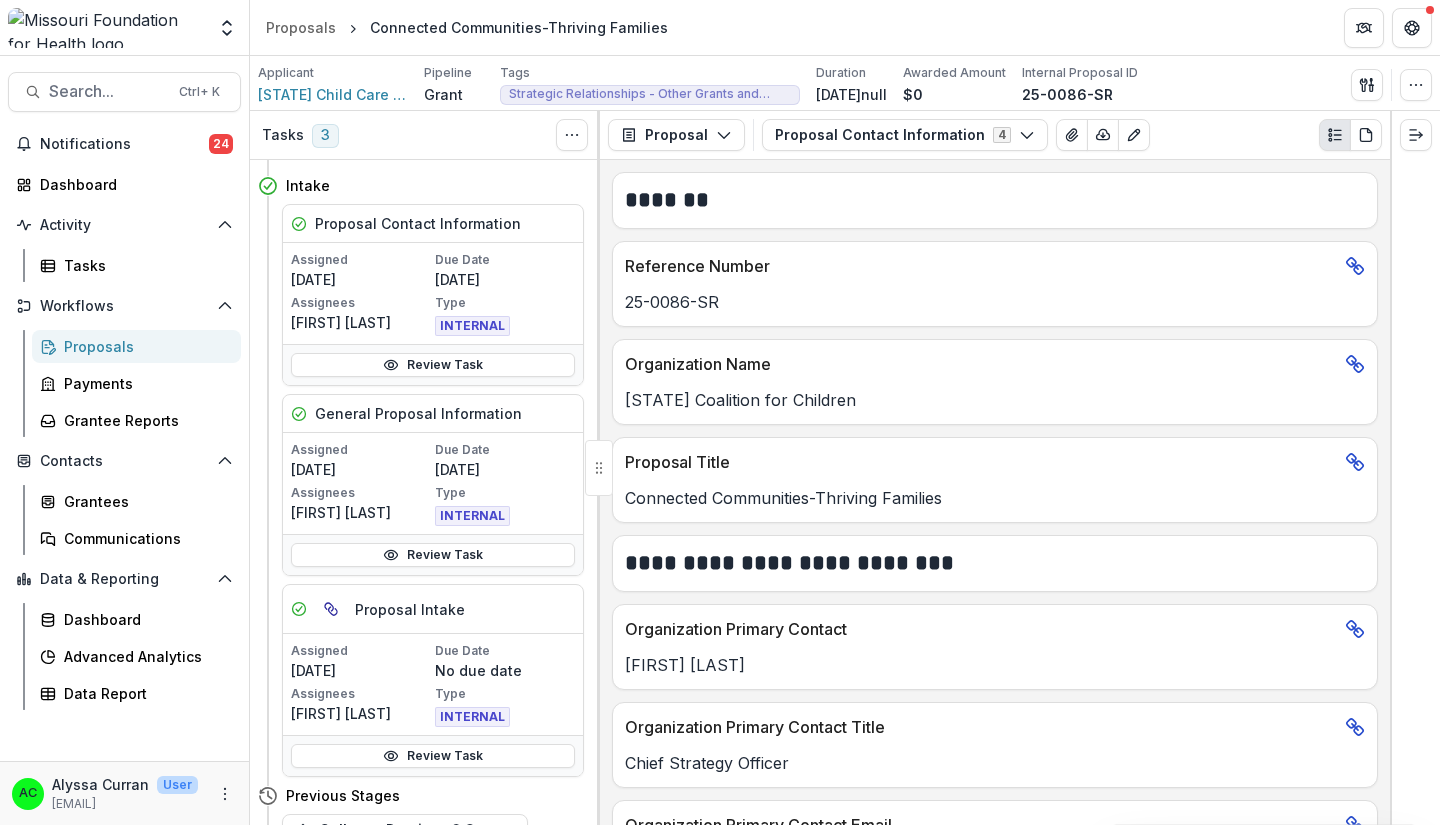 scroll, scrollTop: 0, scrollLeft: 0, axis: both 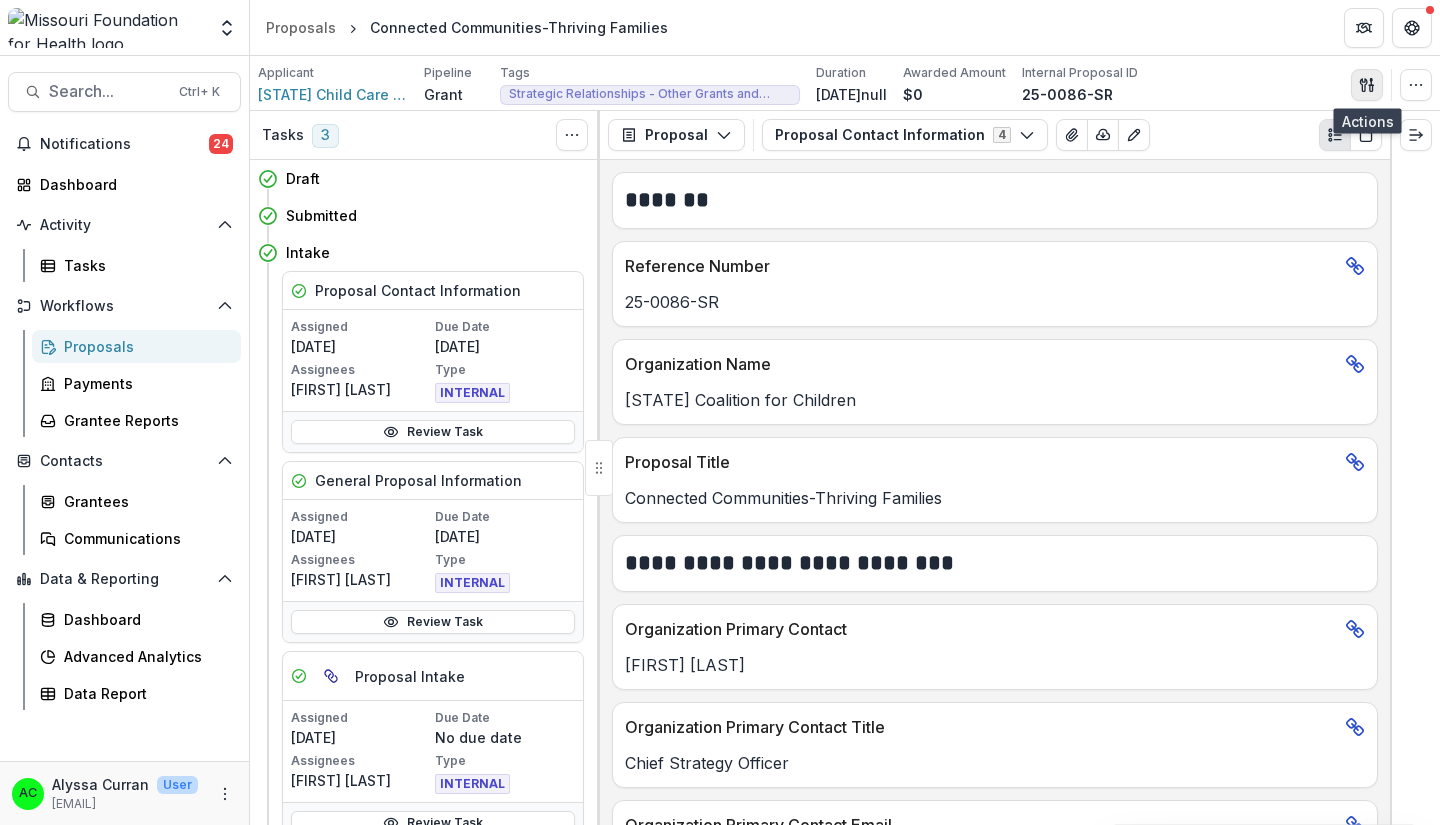 click at bounding box center (1367, 85) 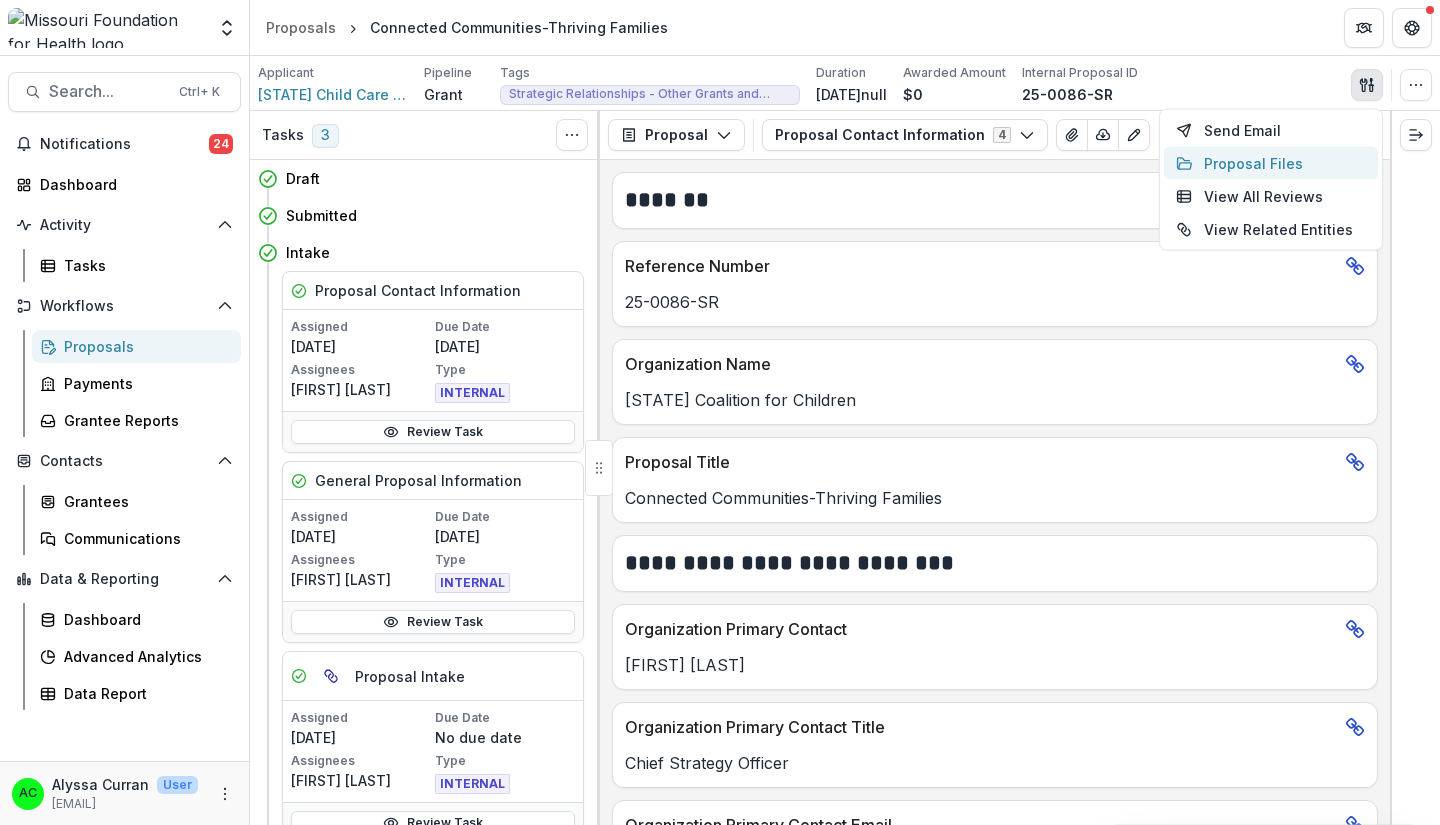 click on "Proposal Files" at bounding box center [1271, 163] 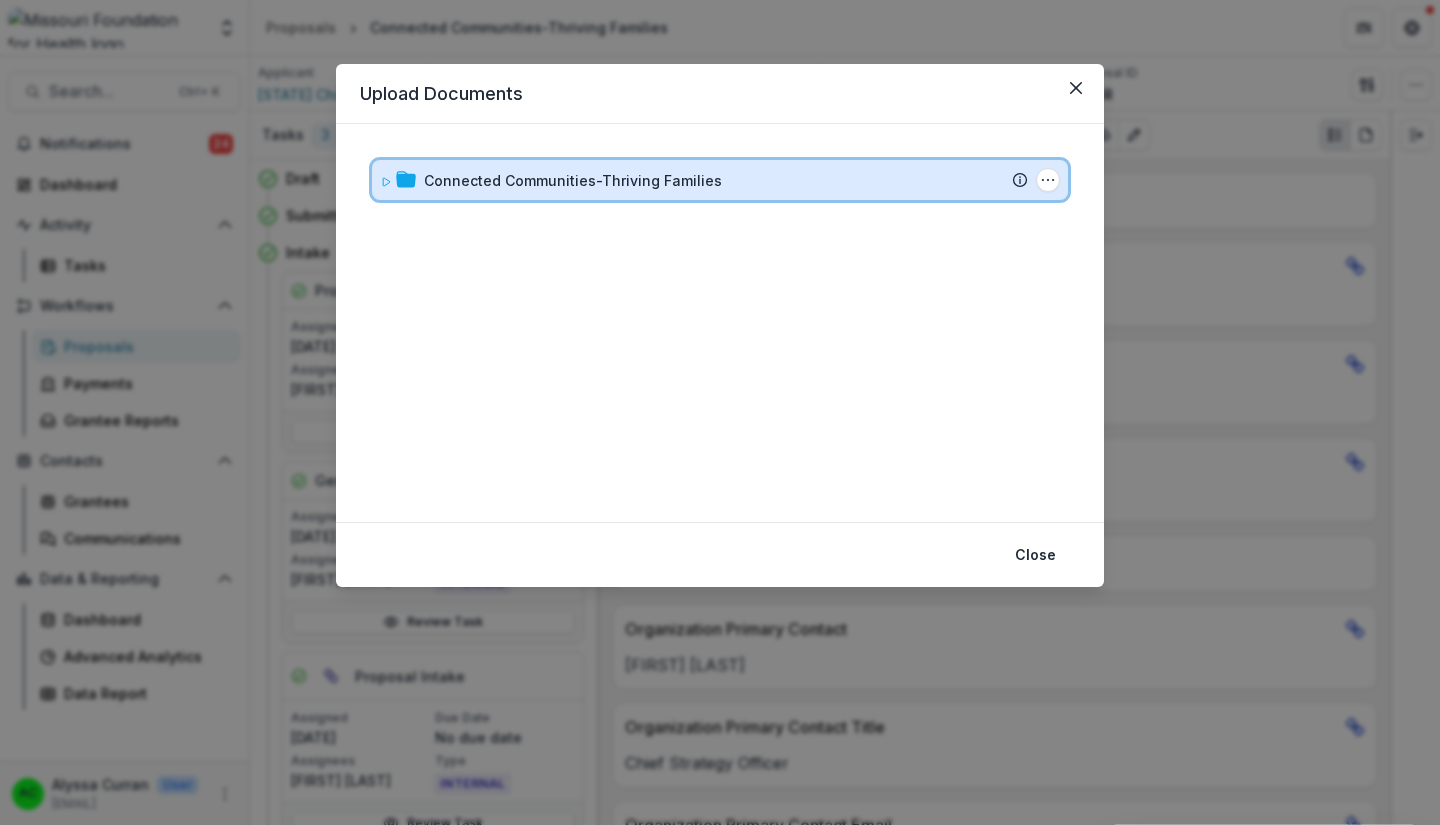 click on "Connected Communities-Thriving Families" at bounding box center (726, 180) 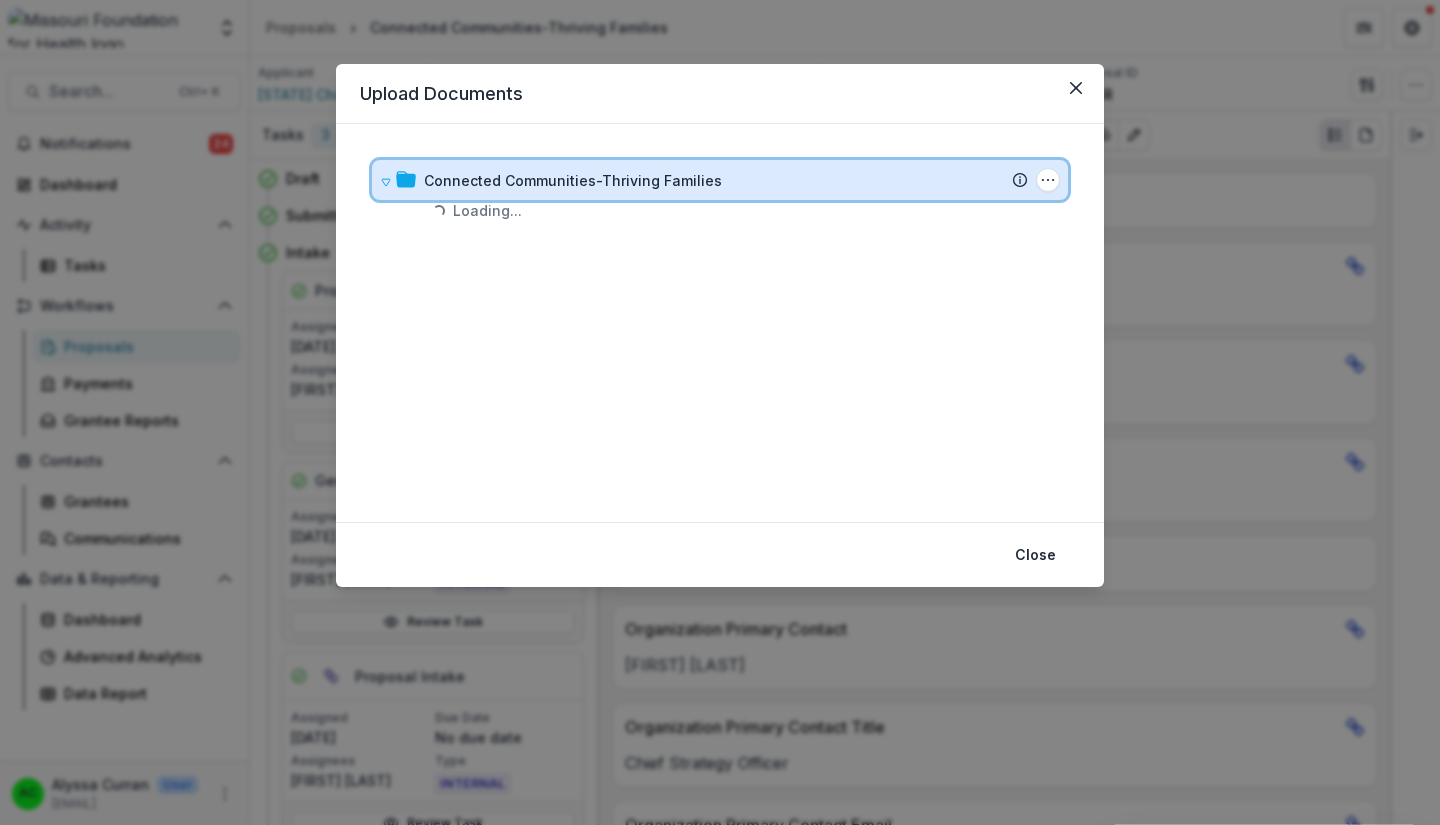 click on "Connected Communities-Thriving Families" at bounding box center (726, 180) 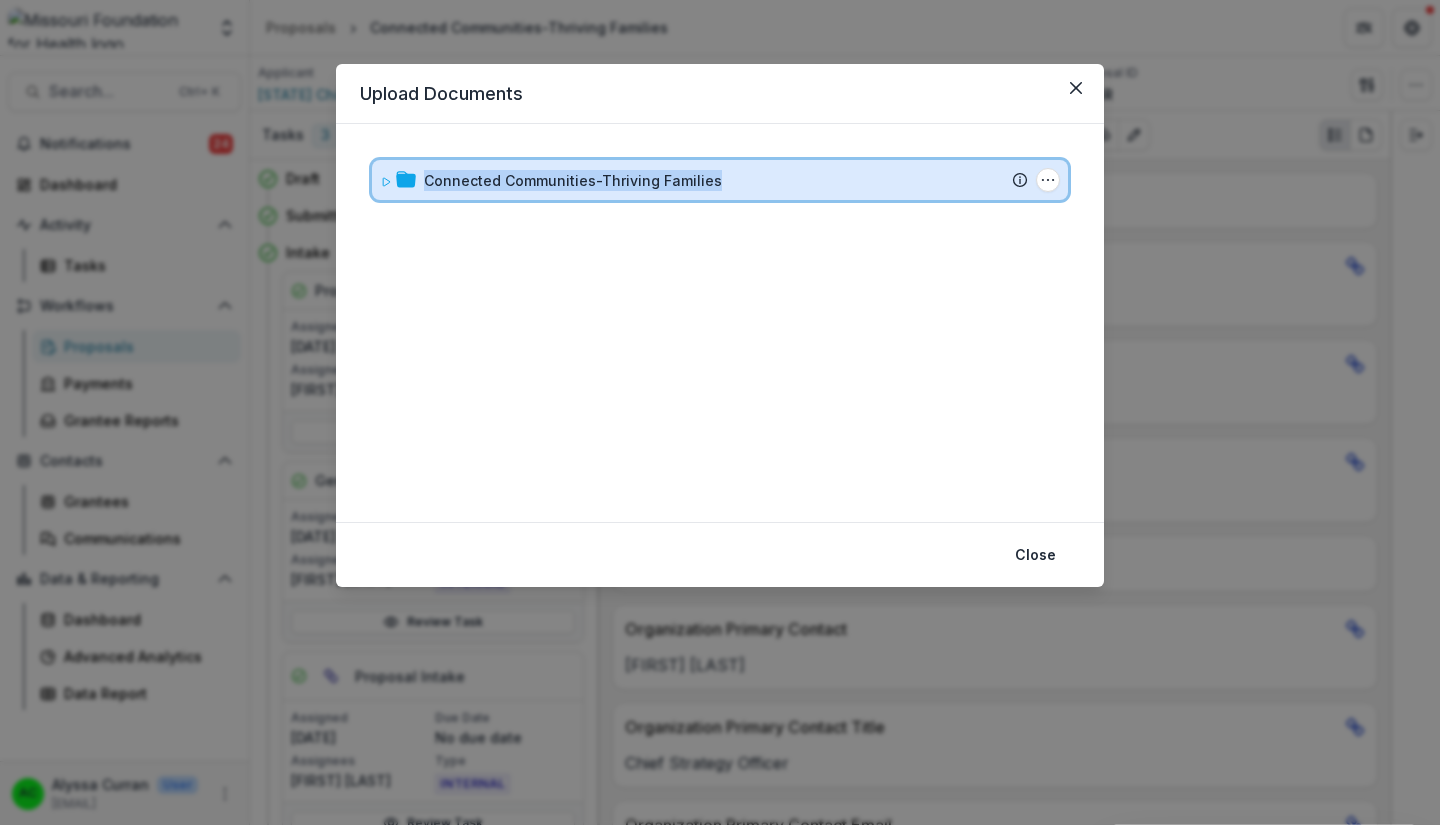 click on "Connected Communities-Thriving Families" at bounding box center [726, 180] 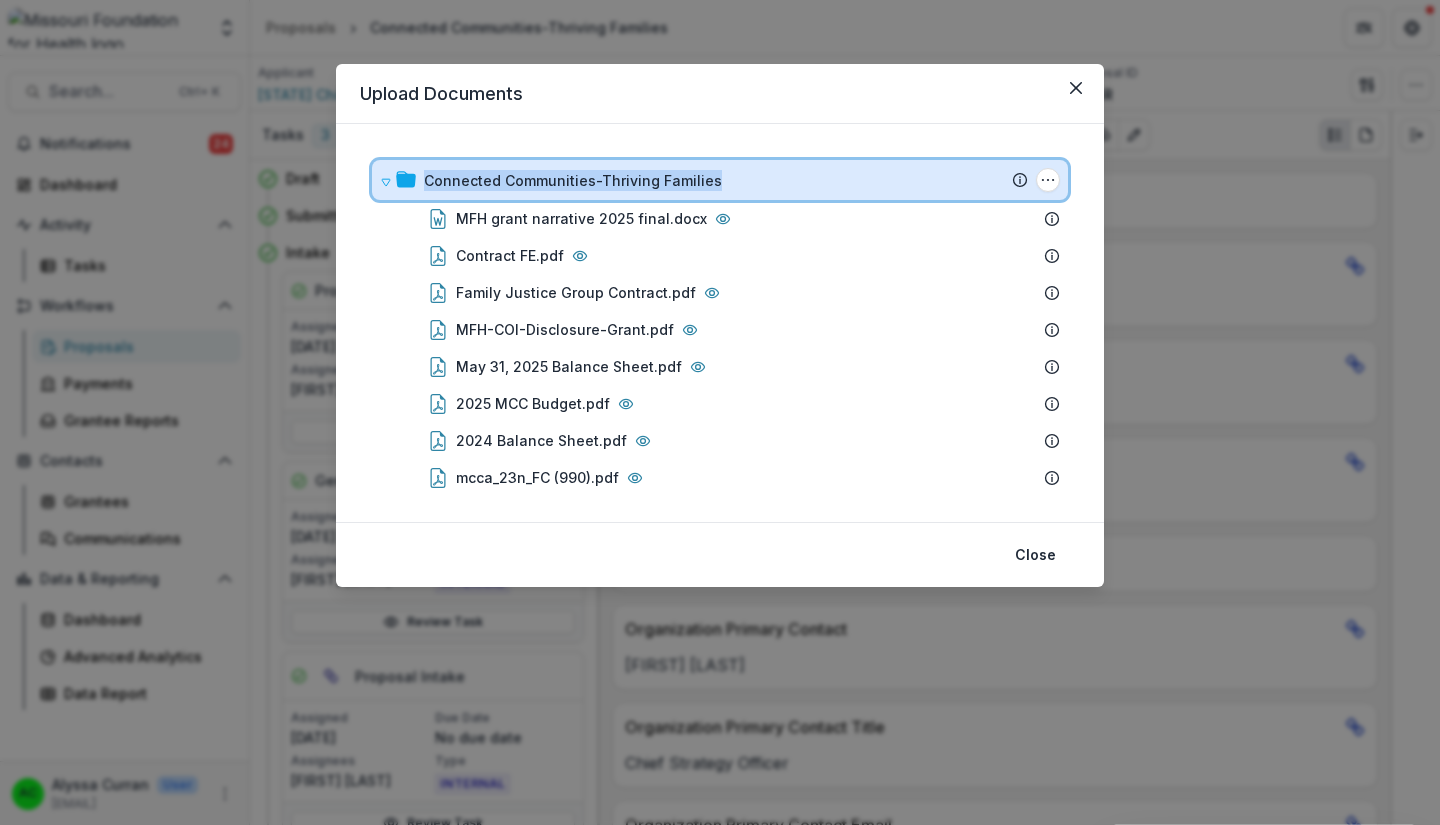 click on "Connected Communities-Thriving Families" at bounding box center [726, 180] 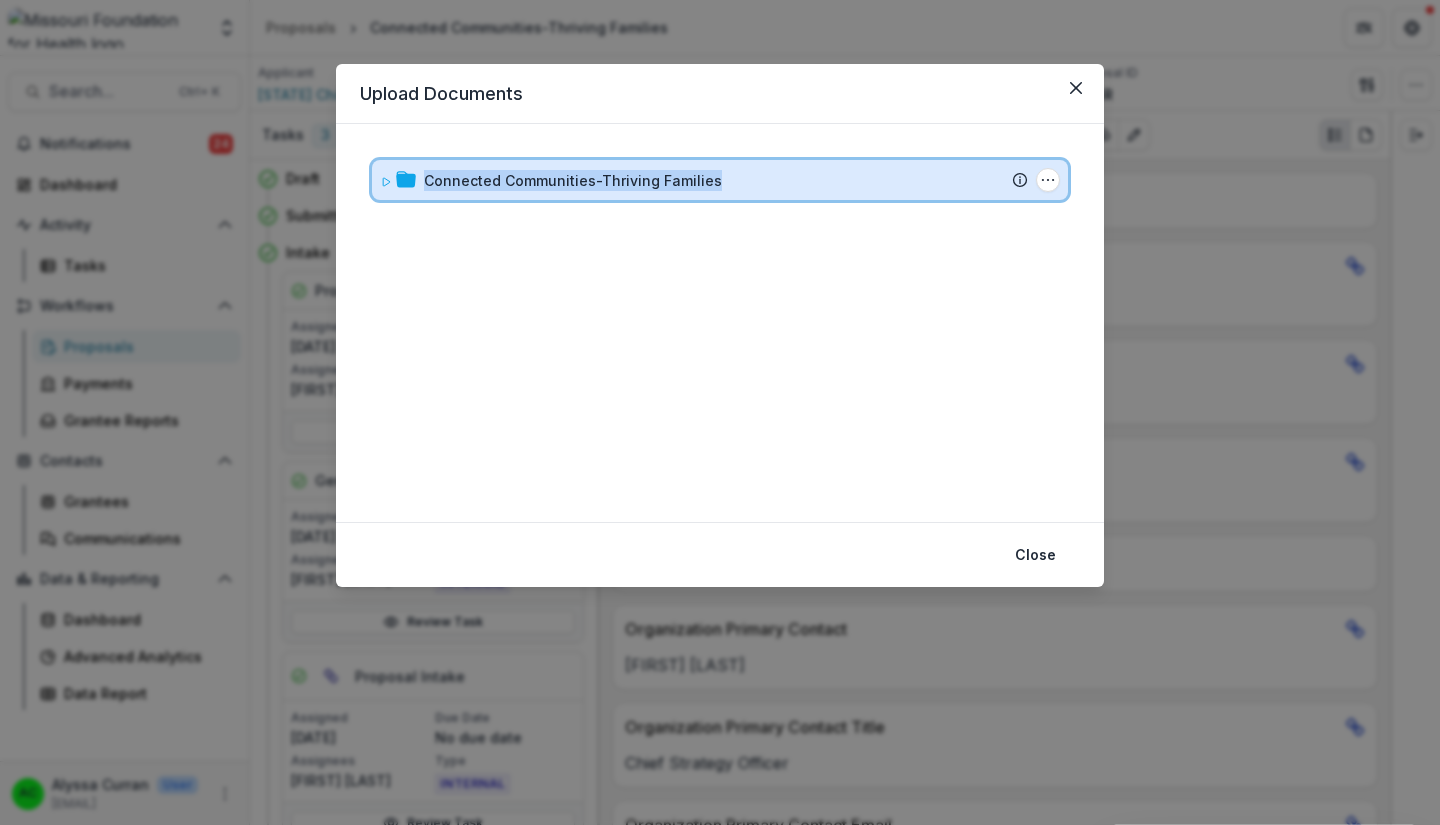 click on "Connected Communities-Thriving Families" at bounding box center (726, 180) 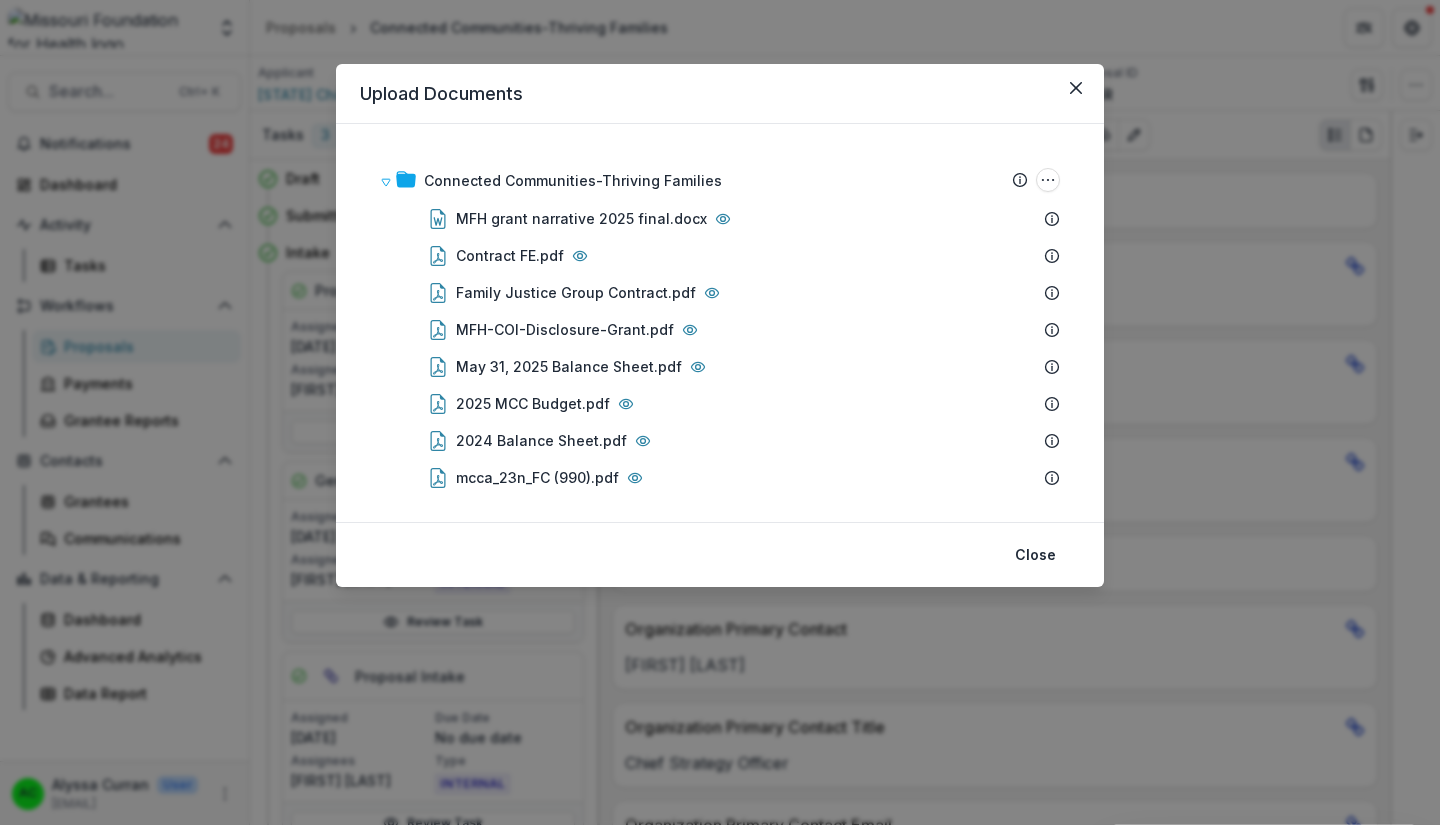 click on "Connected Communities-Thriving Families Submission Temelio Proposal Attached proposal documents Report Tasks No tasks MFH grant narrative 2025 final.docx Contract FE.pdf Family Justice Group Contract.pdf MFH-COI-Disclosure-Grant.pdf May 31, 2025 Balance Sheet.pdf 2025 MCC Budget.pdf 2024 Balance Sheet.pdf mcca_23n_FC (990).pdf MCC-CHSW MOA-MFFH.docx MCC-GBSR MOA-MFFH.pdf MCC-CC MOA-MFFH.pdf MCC-BNJJ MOA-MFFH.pdf MoA-MFFH Grant Renewal - Annie Malone-signed.pdf 2025-MFH-Grant-Budget-Guidelines-and-Template-mc (1).docx MFH-Grant-Acknowledgement (4).doc Proposal: Connected Communities-Thriving Families" at bounding box center (720, 323) 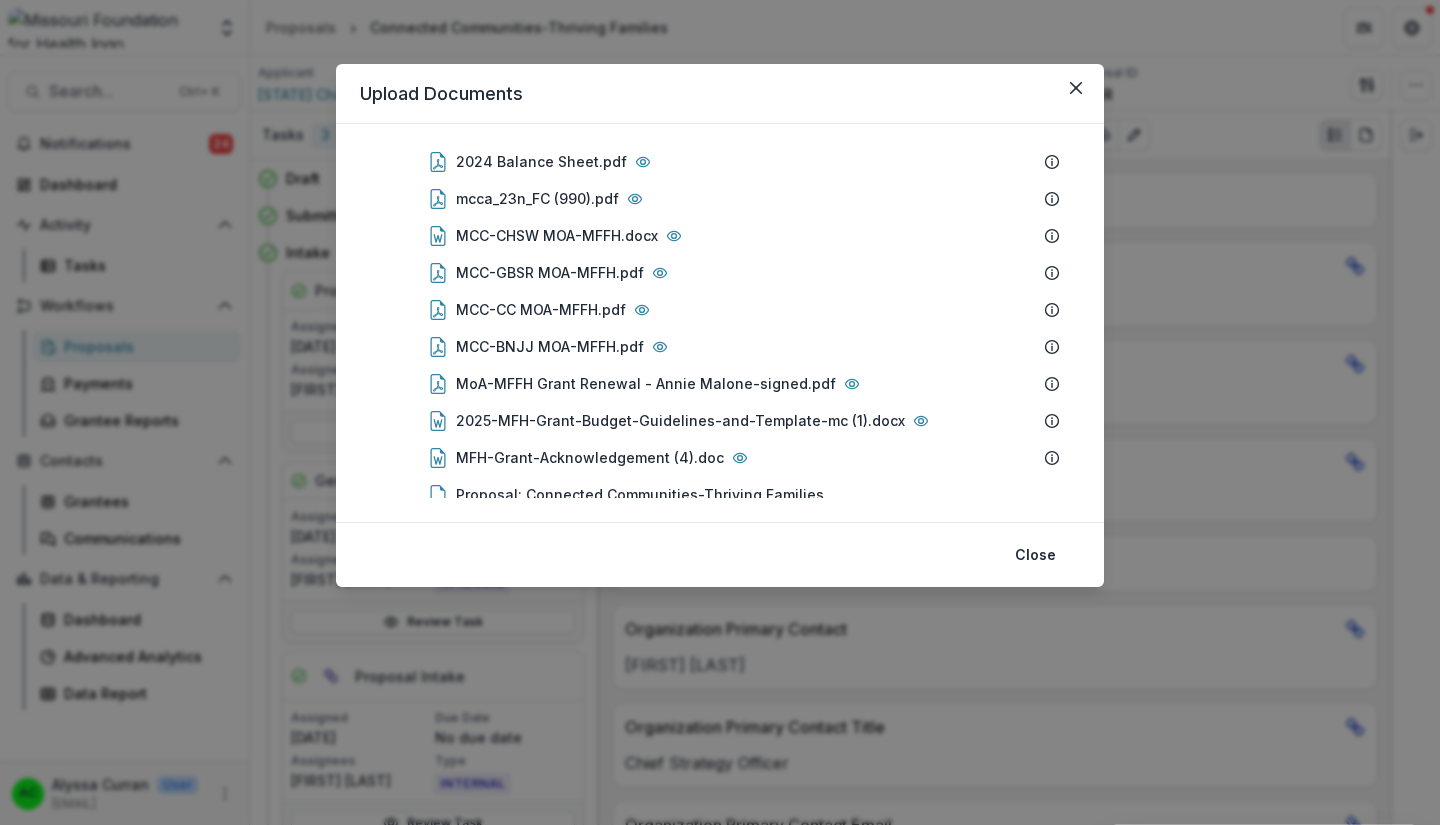 scroll, scrollTop: 306, scrollLeft: 0, axis: vertical 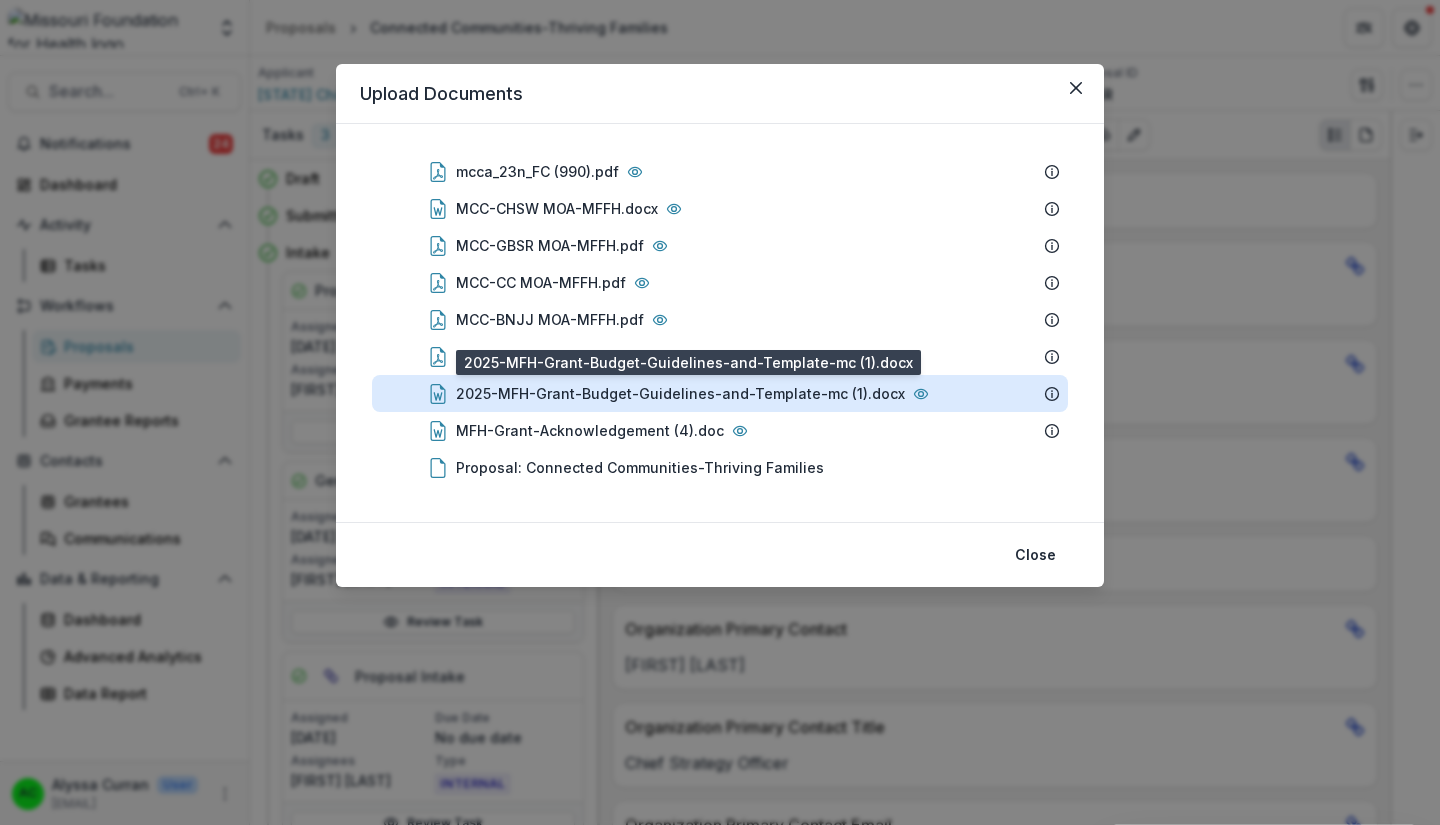 click on "2025-MFH-Grant-Budget-Guidelines-and-Template-mc (1).docx" at bounding box center (680, 393) 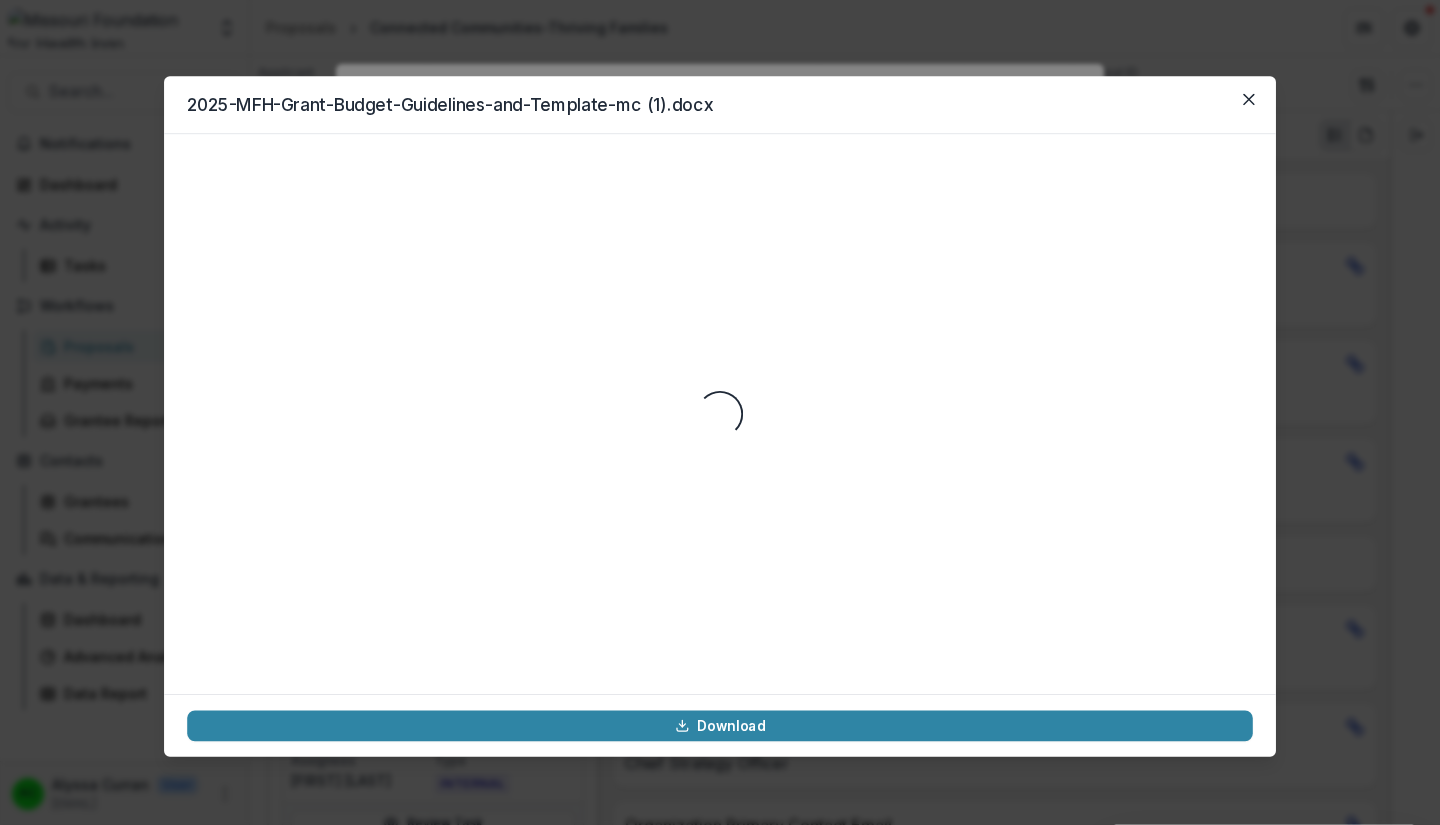 click on "Loading..." at bounding box center (720, 413) 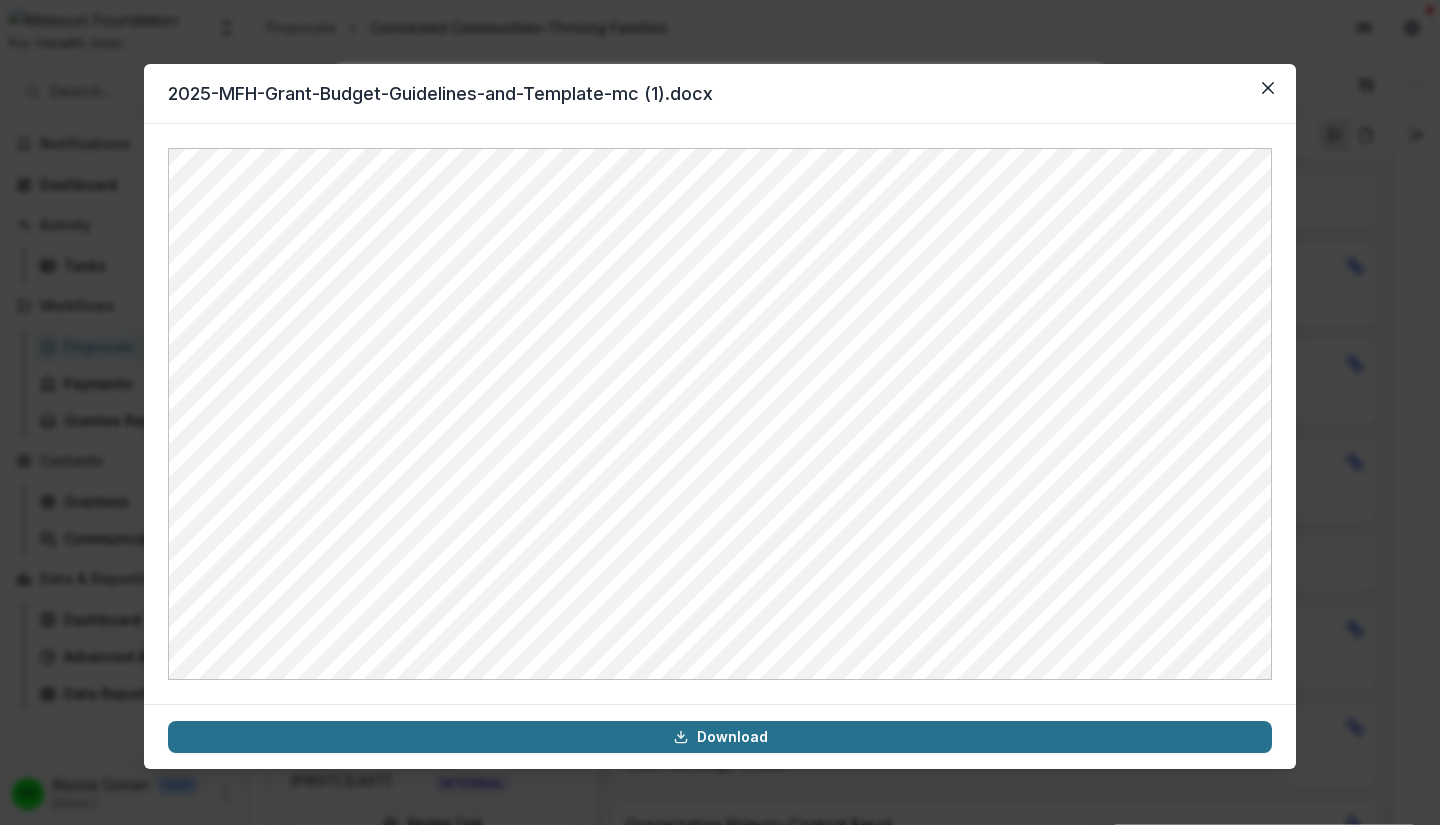 click on "Download" at bounding box center [720, 737] 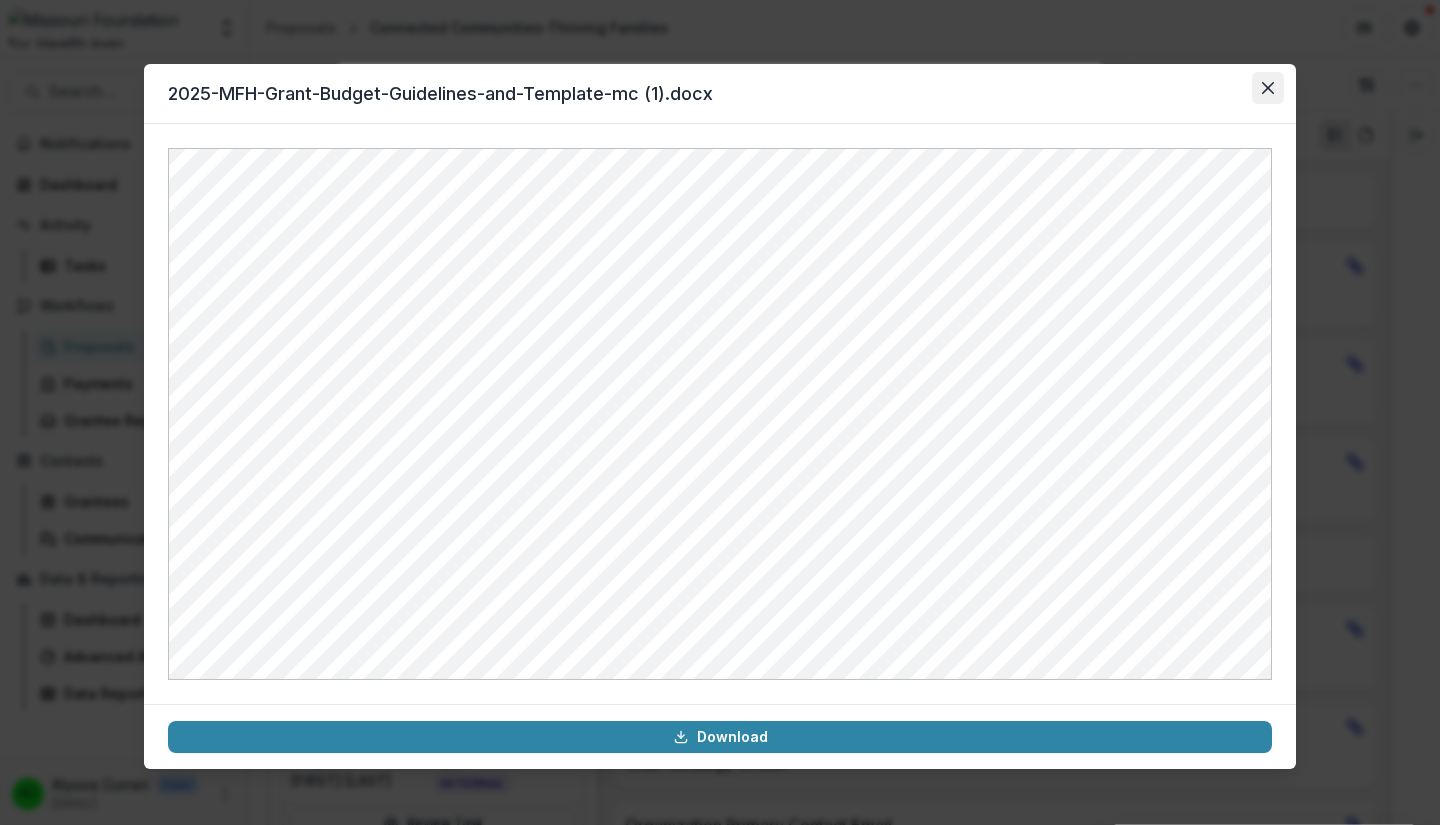 click at bounding box center [1268, 88] 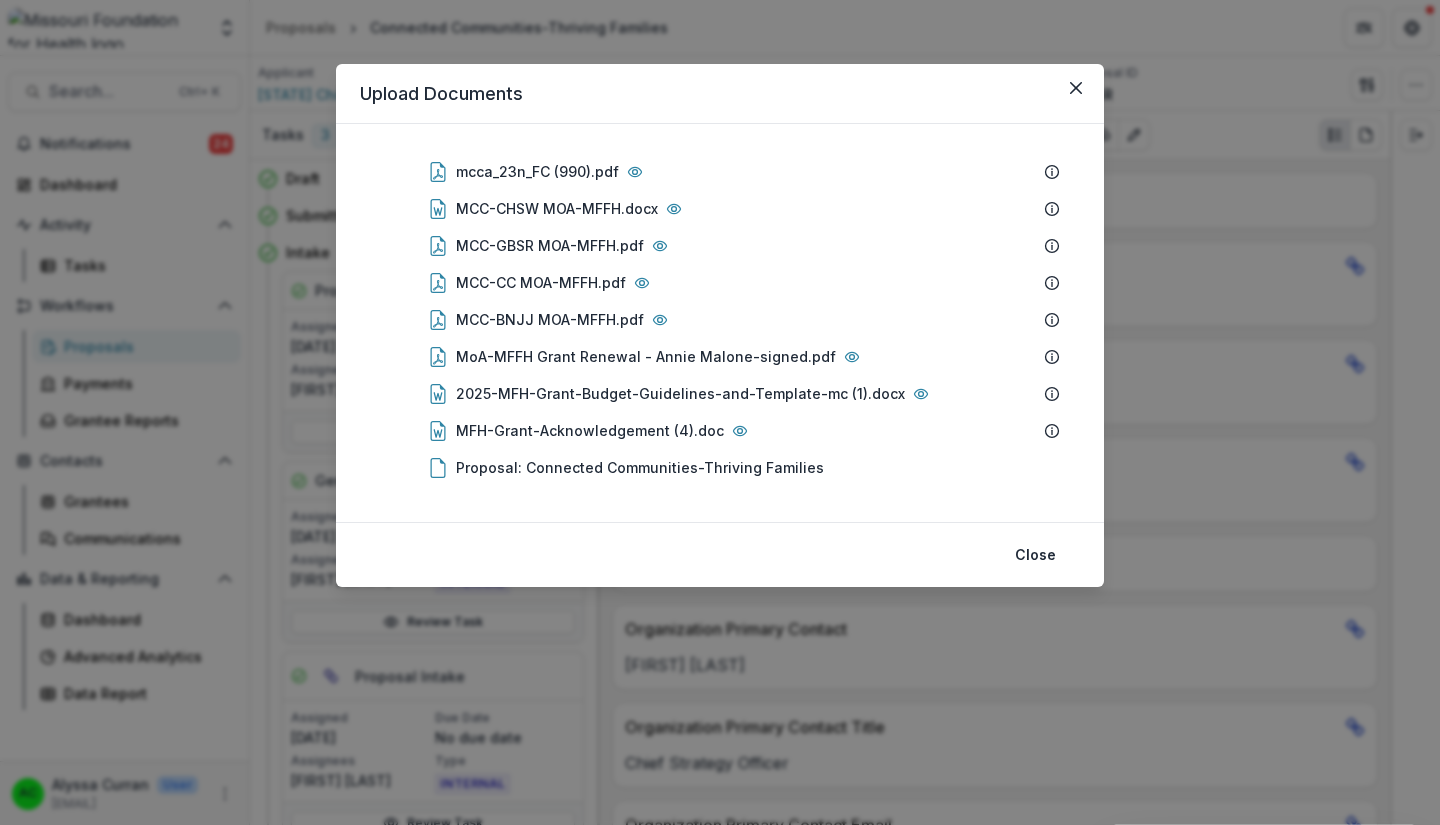 drag, startPoint x: 1125, startPoint y: 97, endPoint x: 763, endPoint y: 542, distance: 573.6454 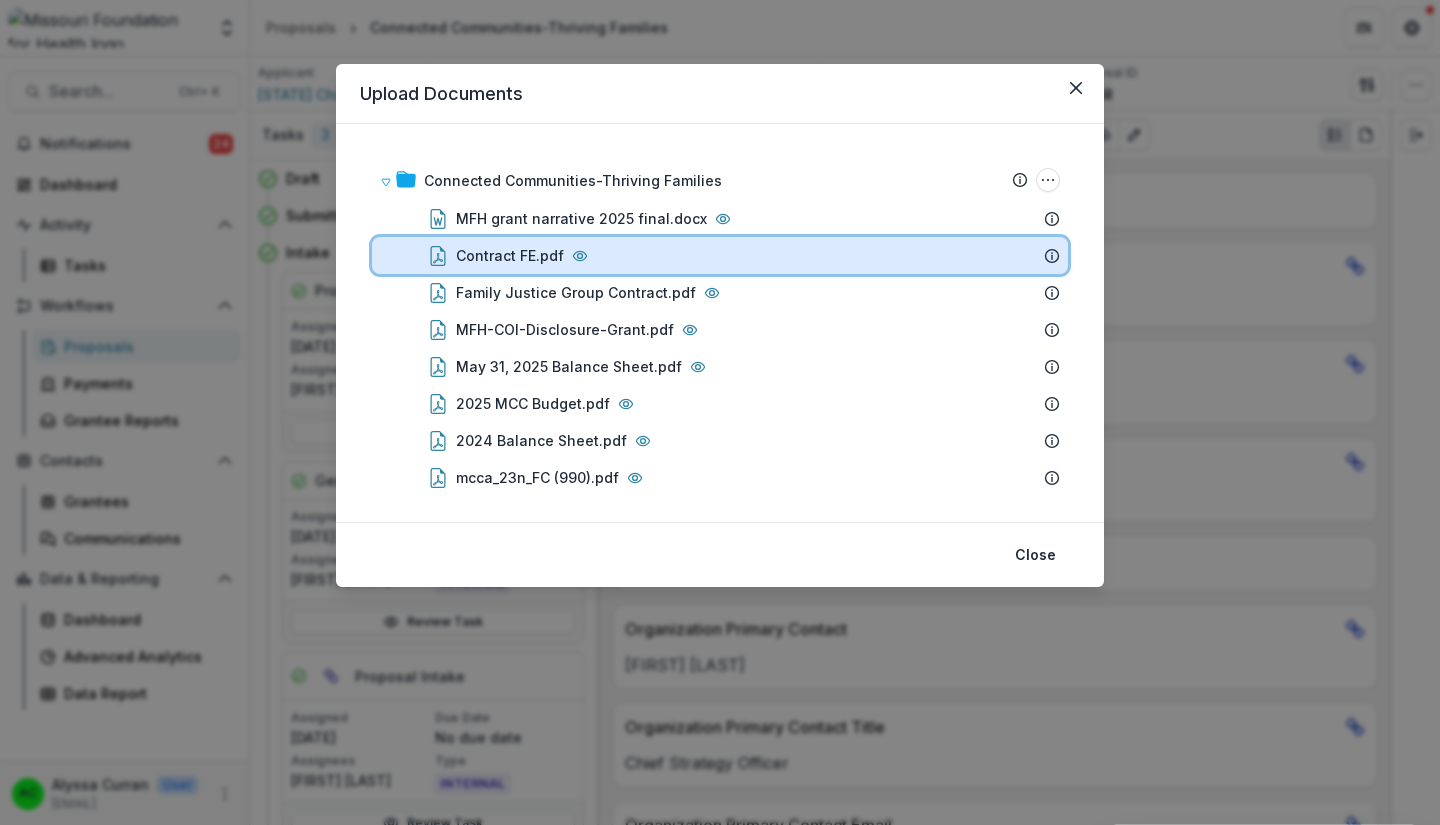 click on "Contract FE.pdf" at bounding box center [720, 255] 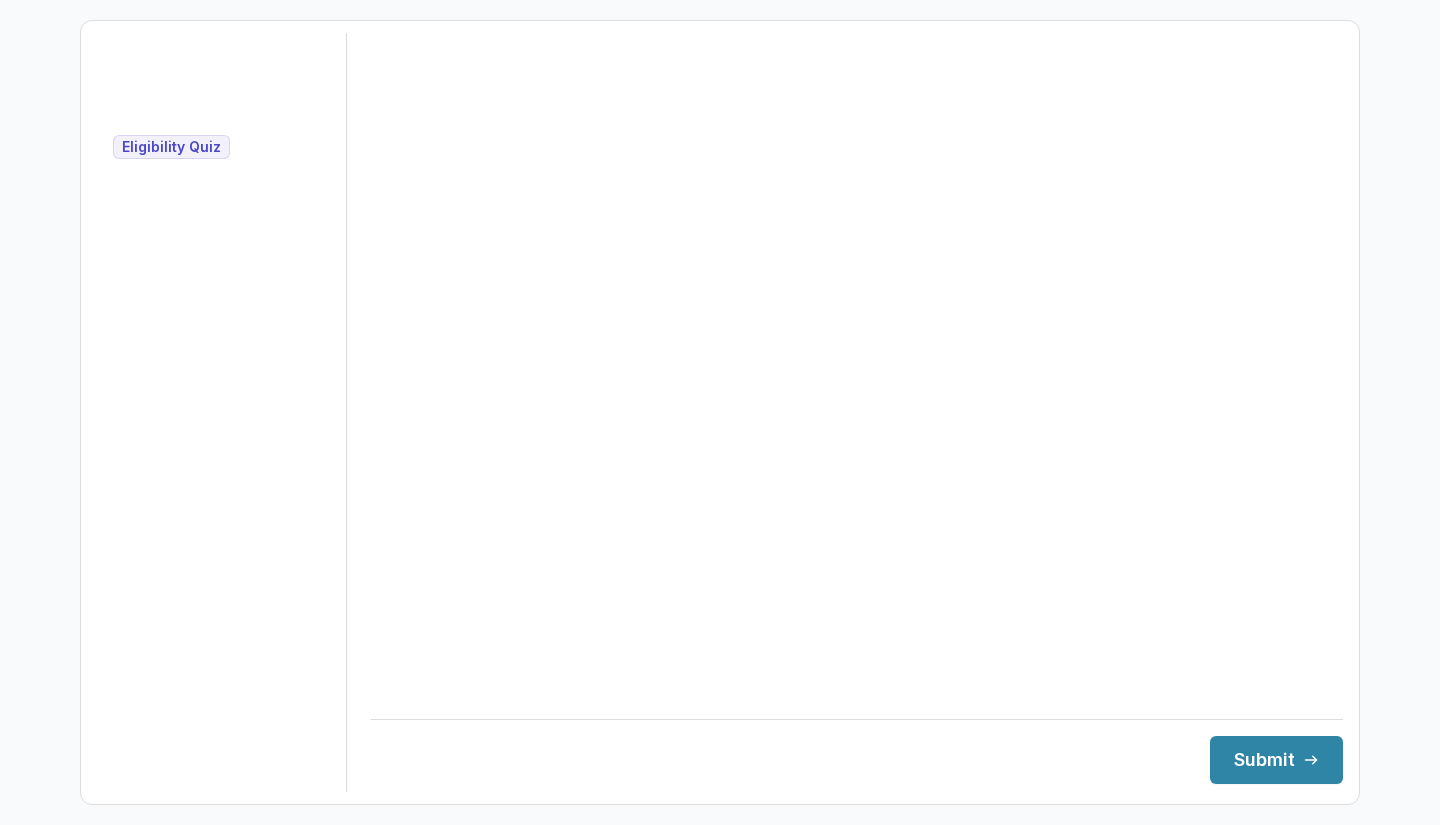 scroll, scrollTop: 0, scrollLeft: 0, axis: both 